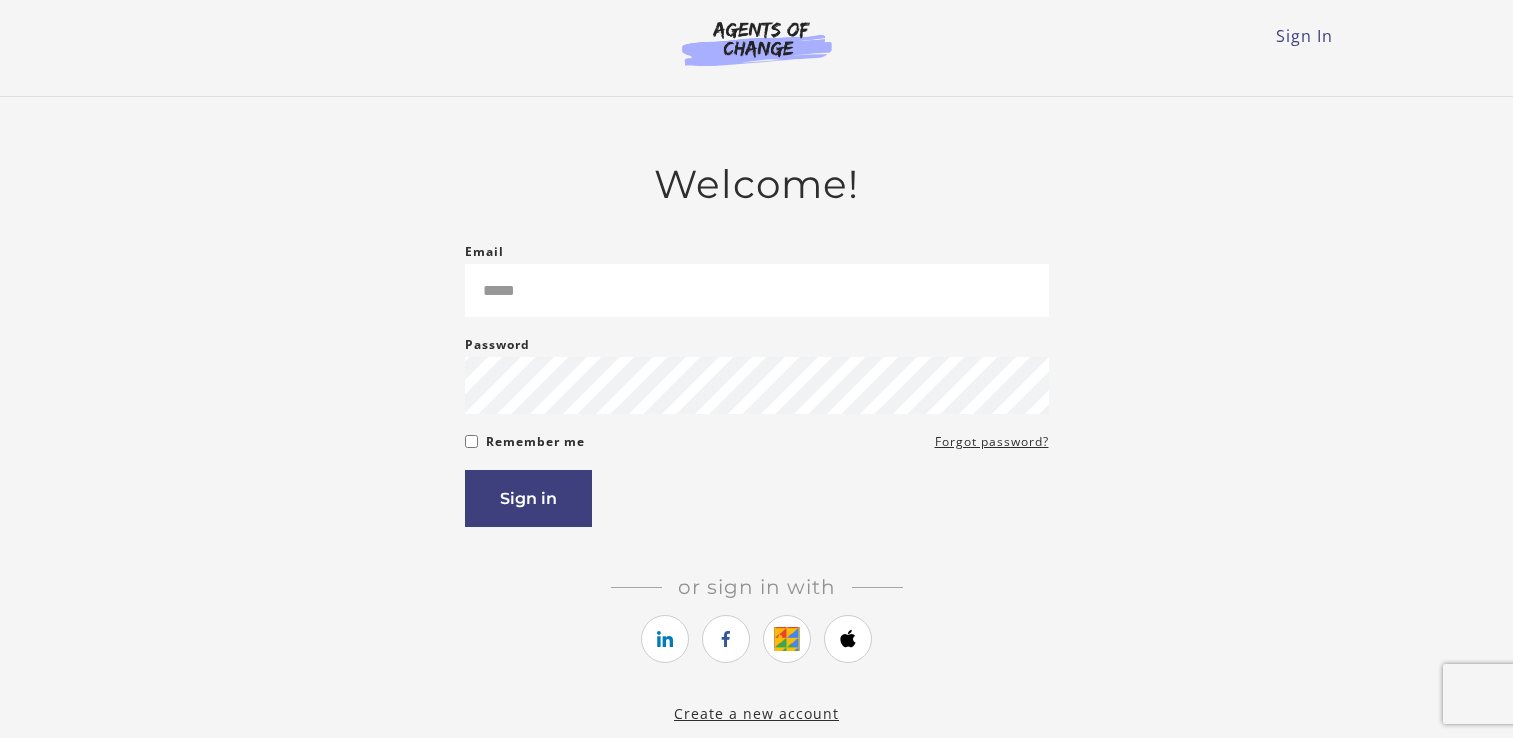 scroll, scrollTop: 0, scrollLeft: 0, axis: both 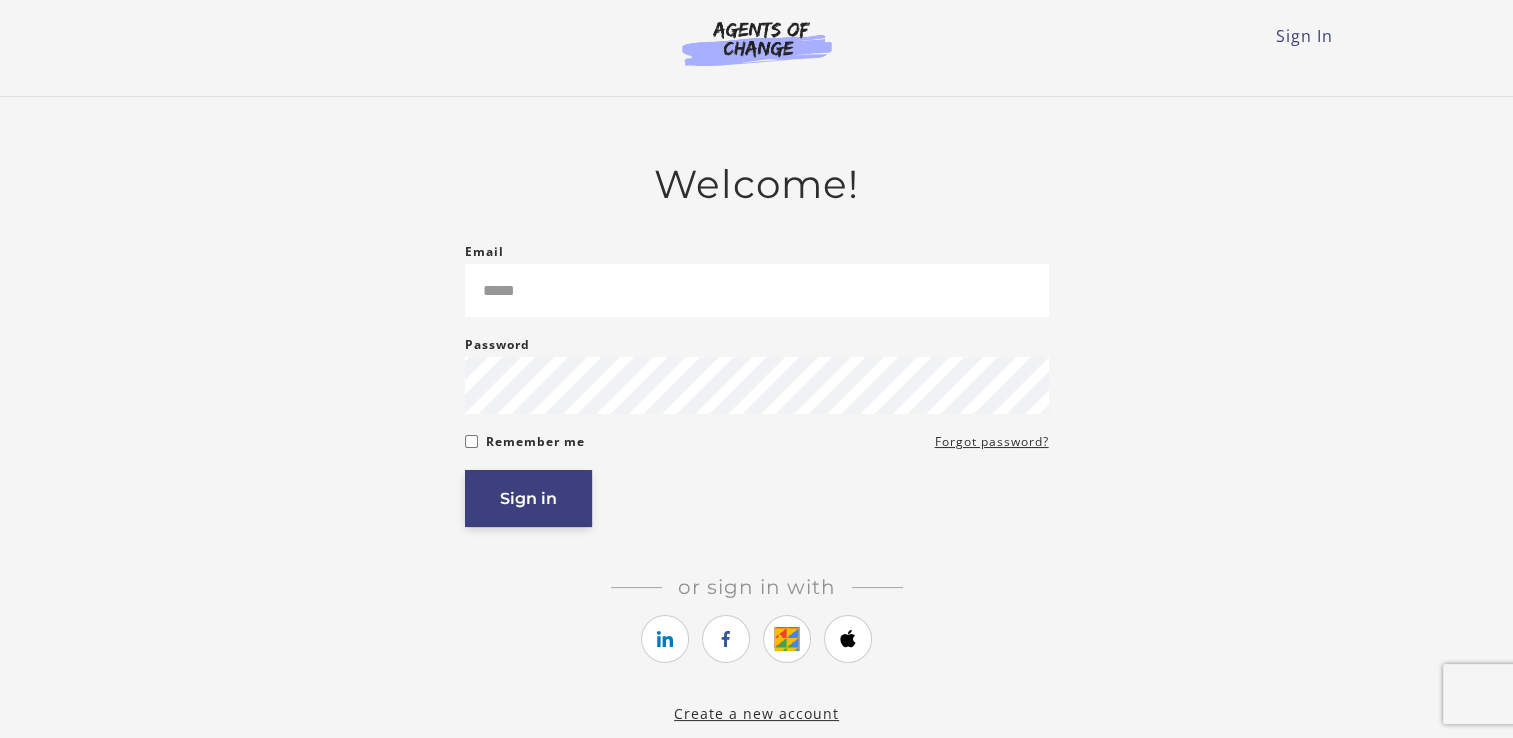 type on "**********" 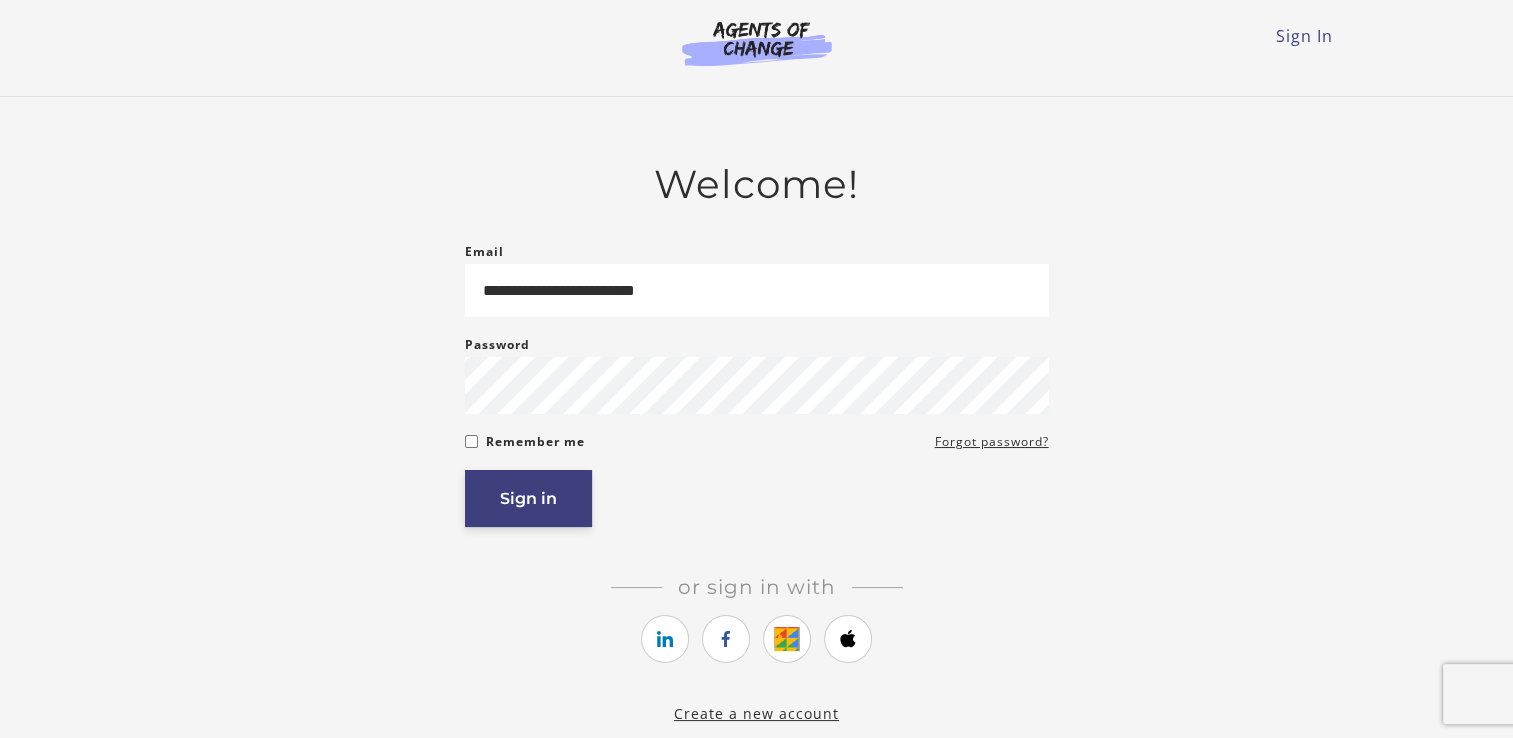 click on "Sign in" at bounding box center [528, 498] 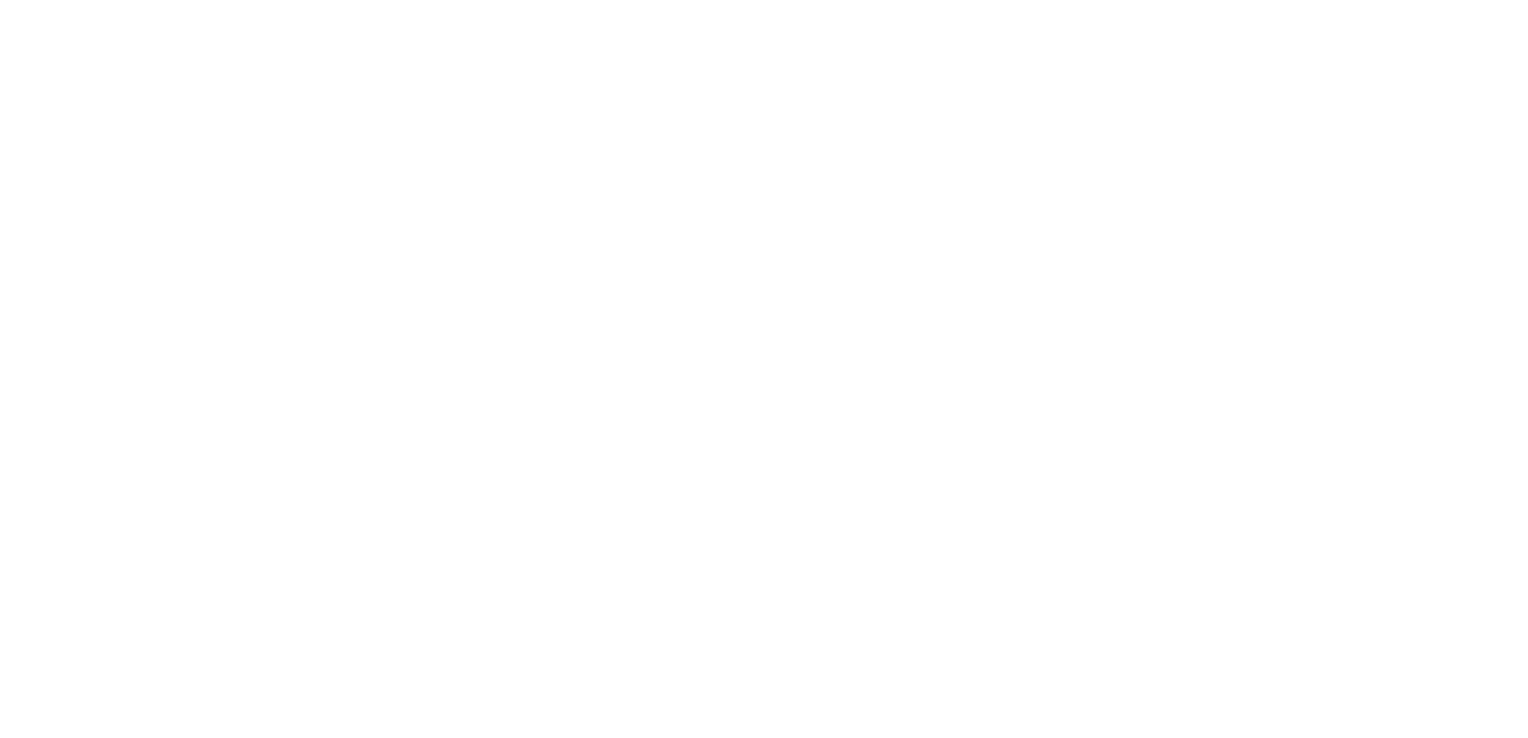scroll, scrollTop: 0, scrollLeft: 0, axis: both 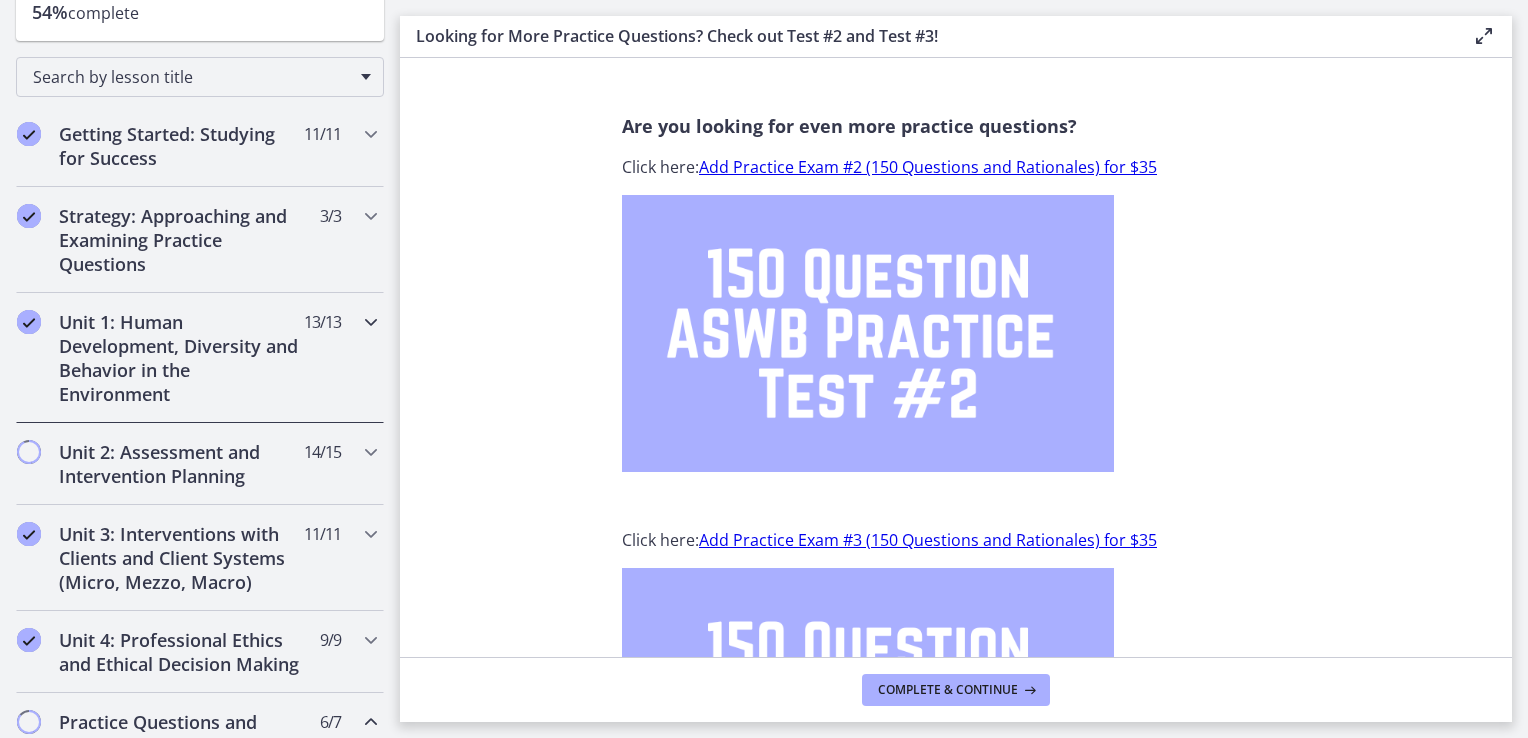 click on "Unit 1: Human Development, Diversity and Behavior in the Environment" at bounding box center [181, 358] 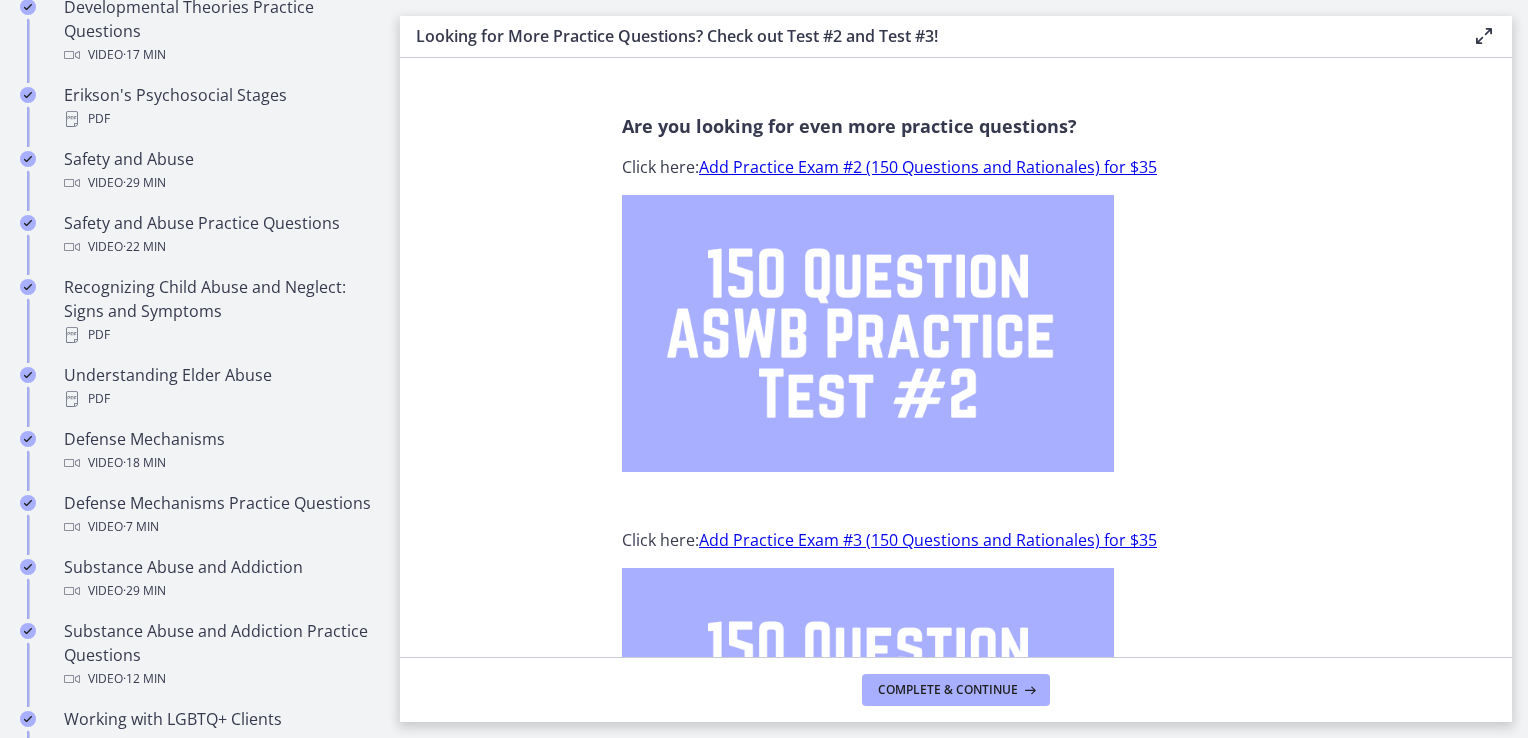 scroll, scrollTop: 812, scrollLeft: 0, axis: vertical 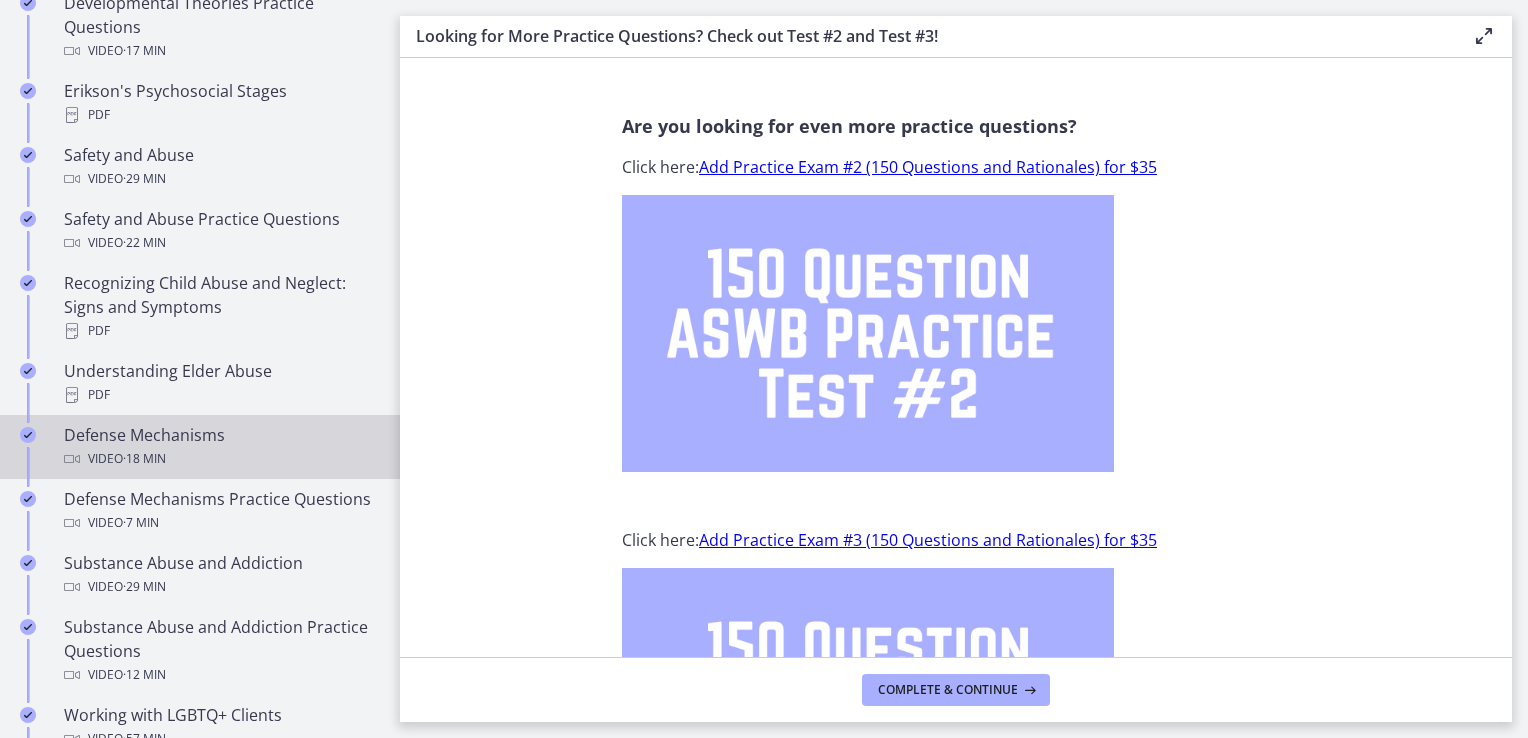 click on "Video
·  18 min" at bounding box center [220, 459] 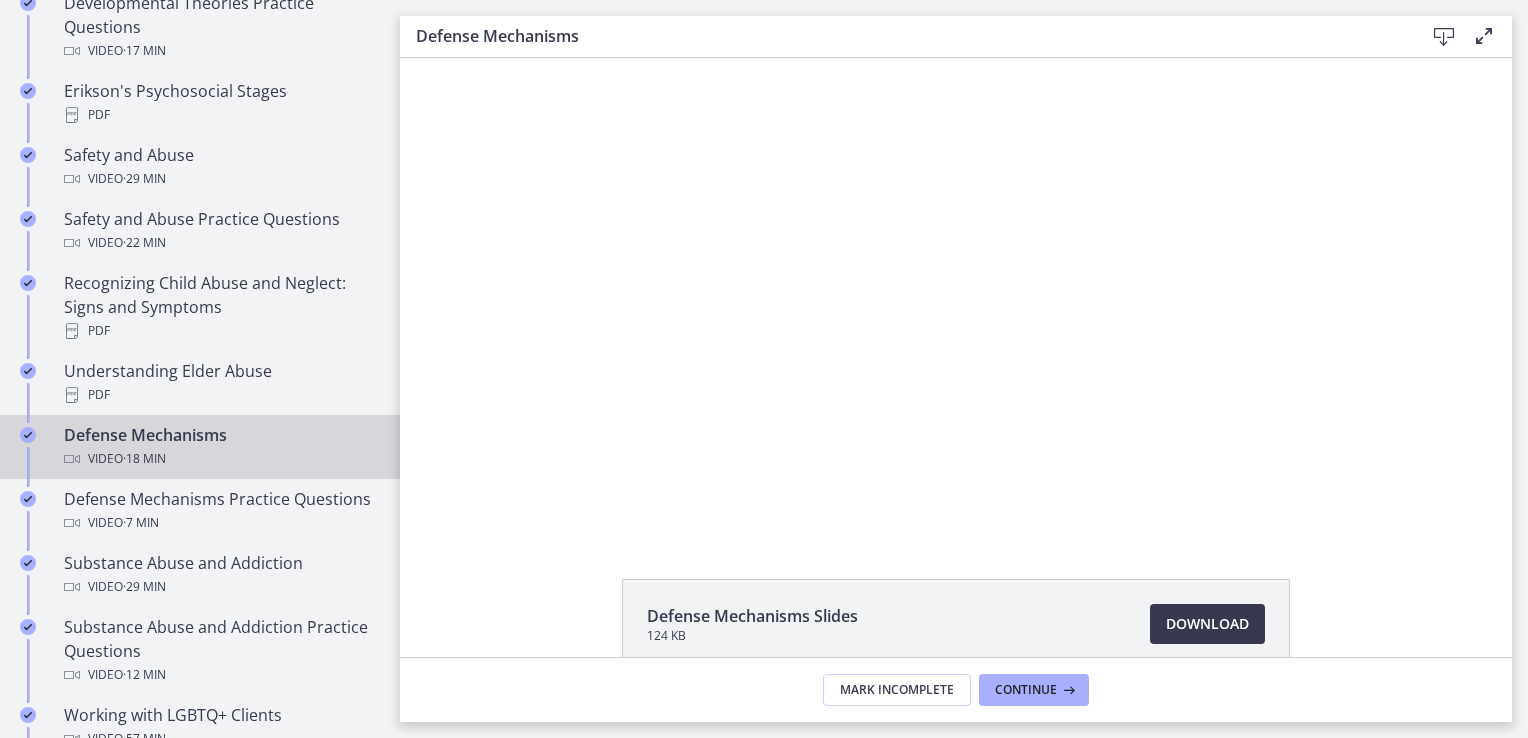 scroll, scrollTop: 0, scrollLeft: 0, axis: both 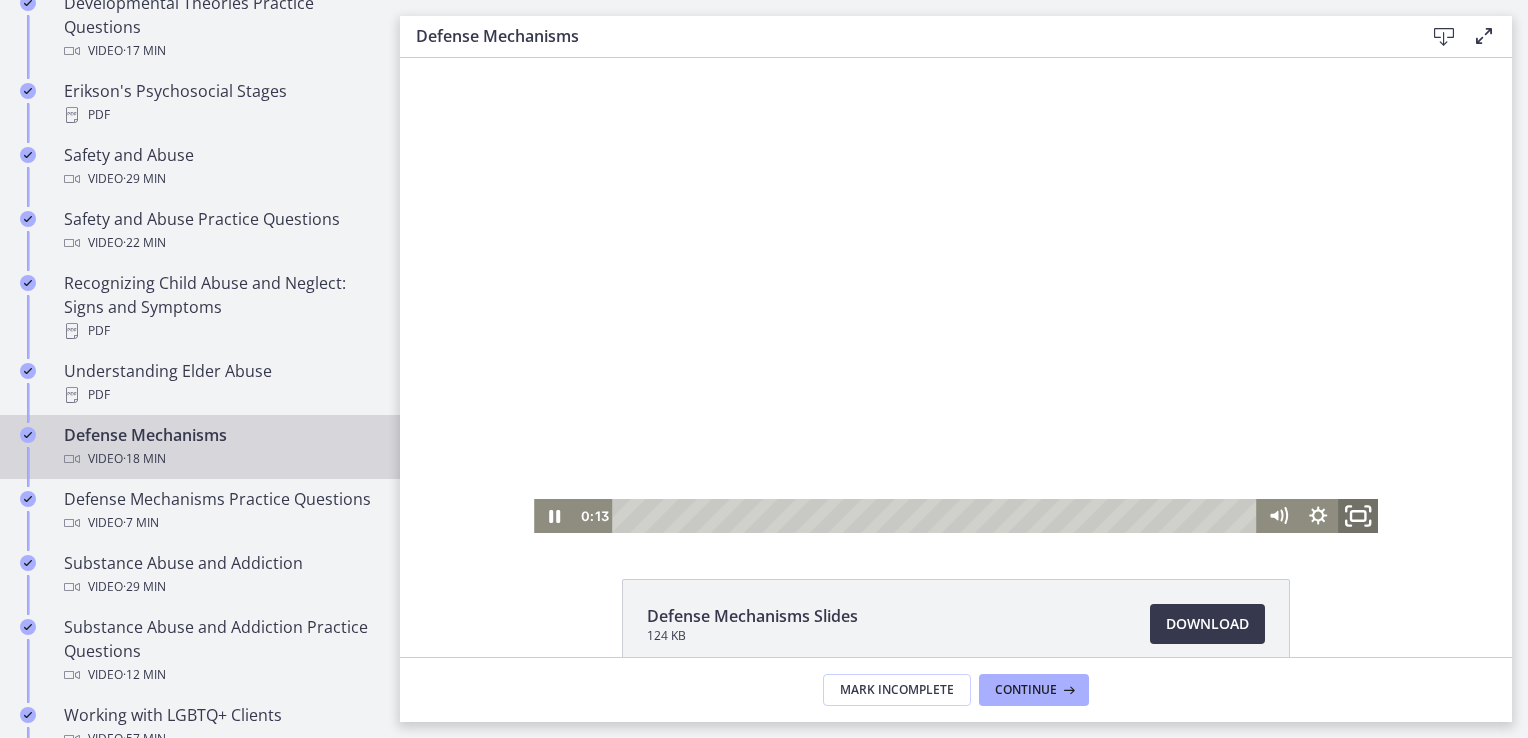 click 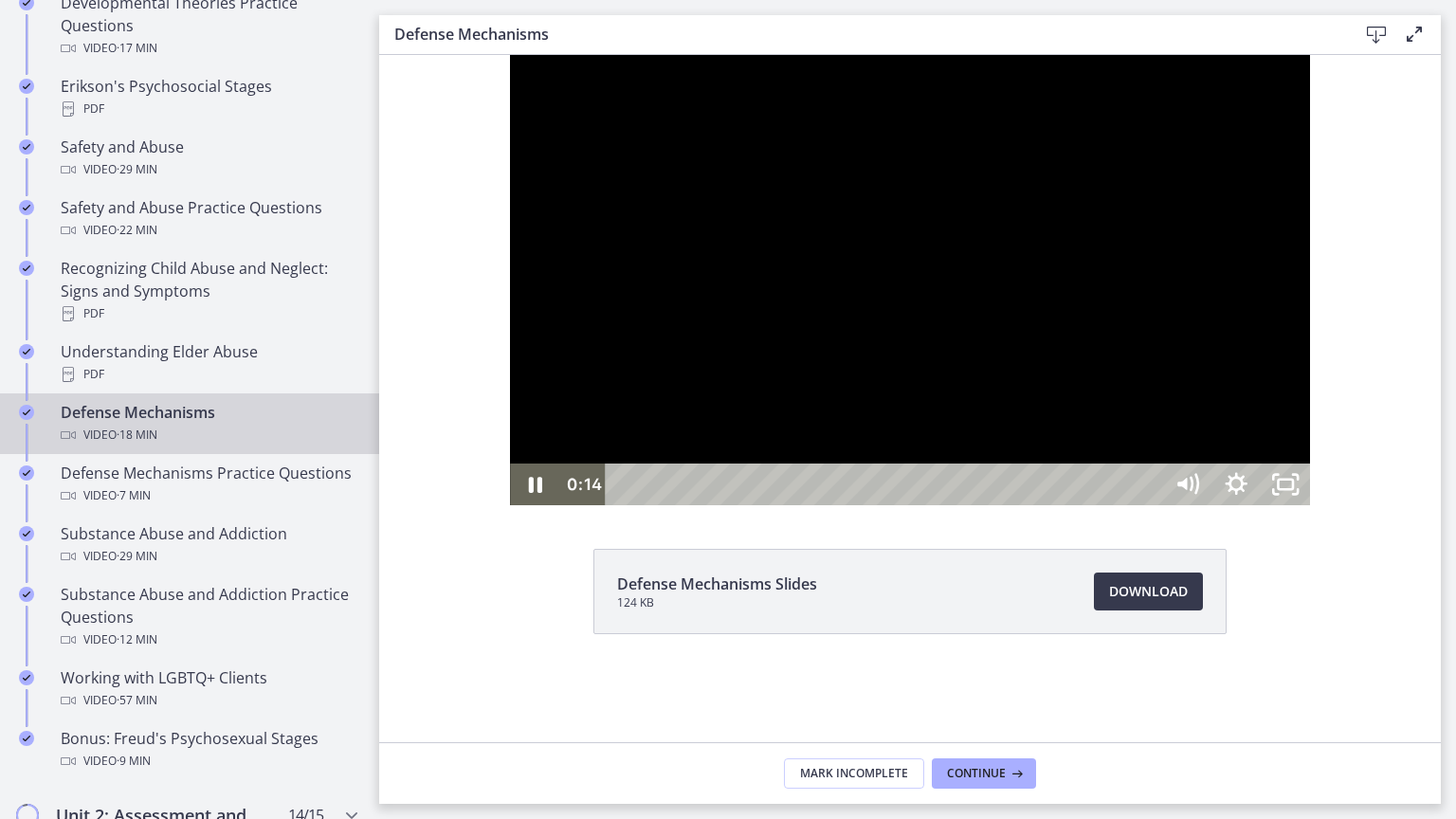 type 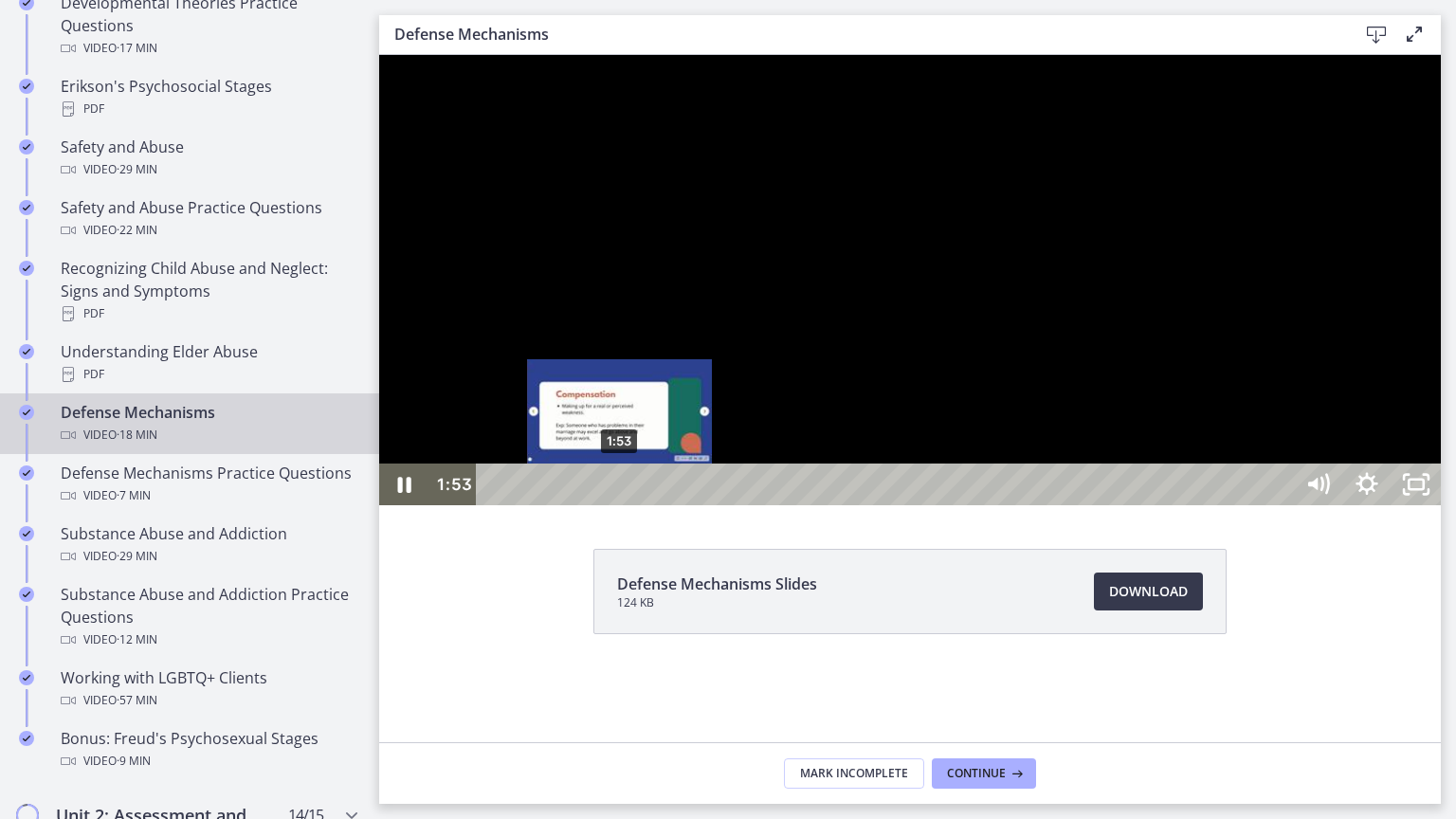 click on "1:53" at bounding box center [887, 484] 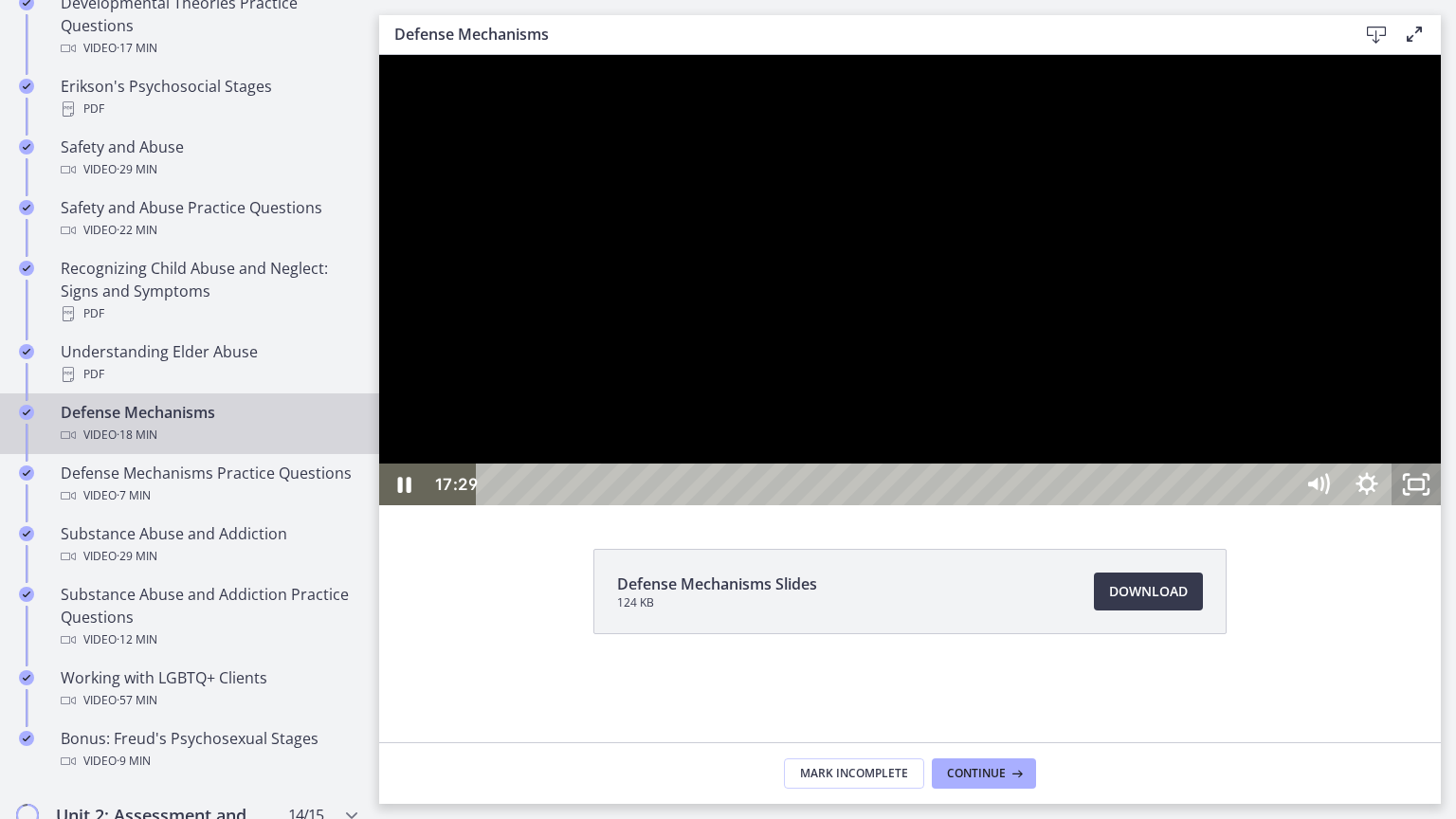click 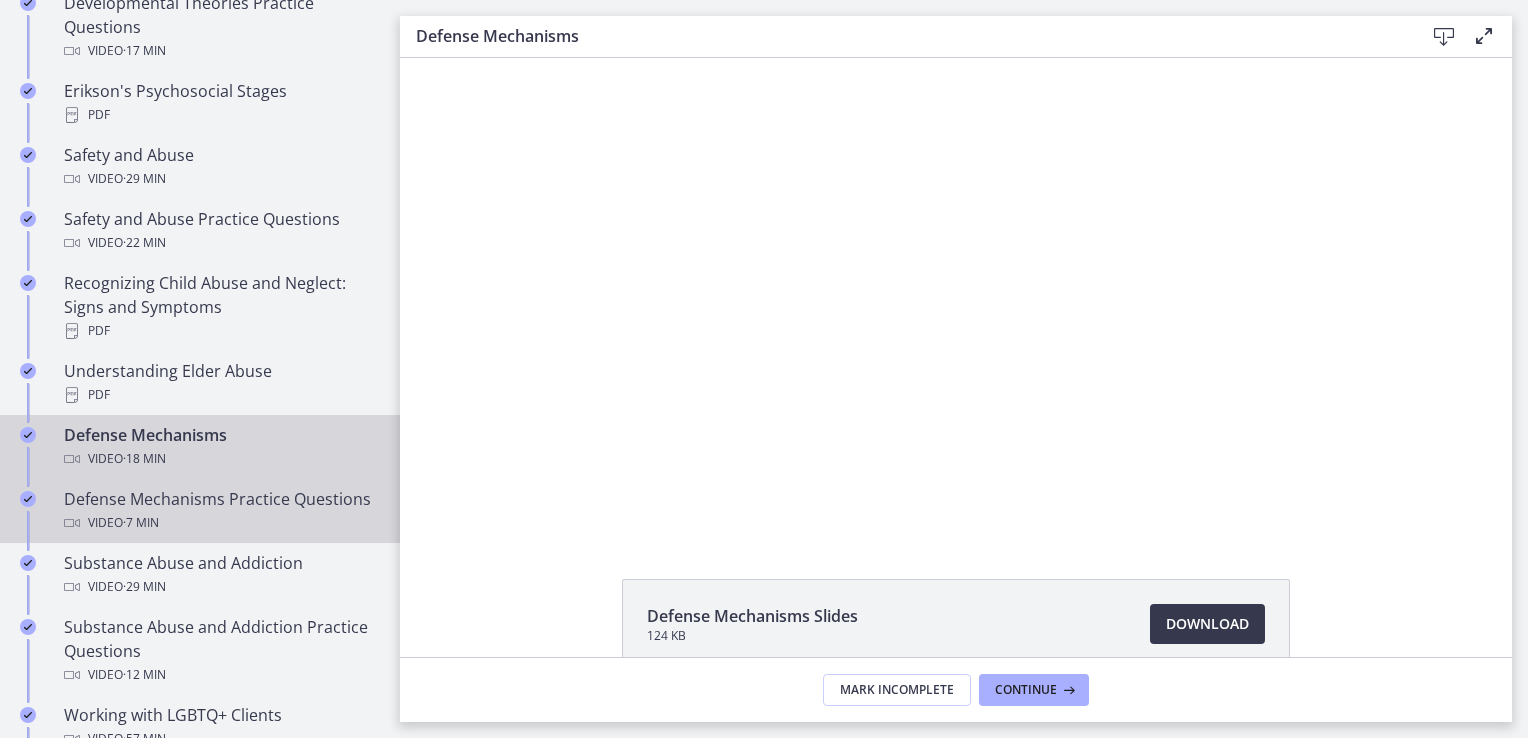 drag, startPoint x: 220, startPoint y: 494, endPoint x: 232, endPoint y: 535, distance: 42.72002 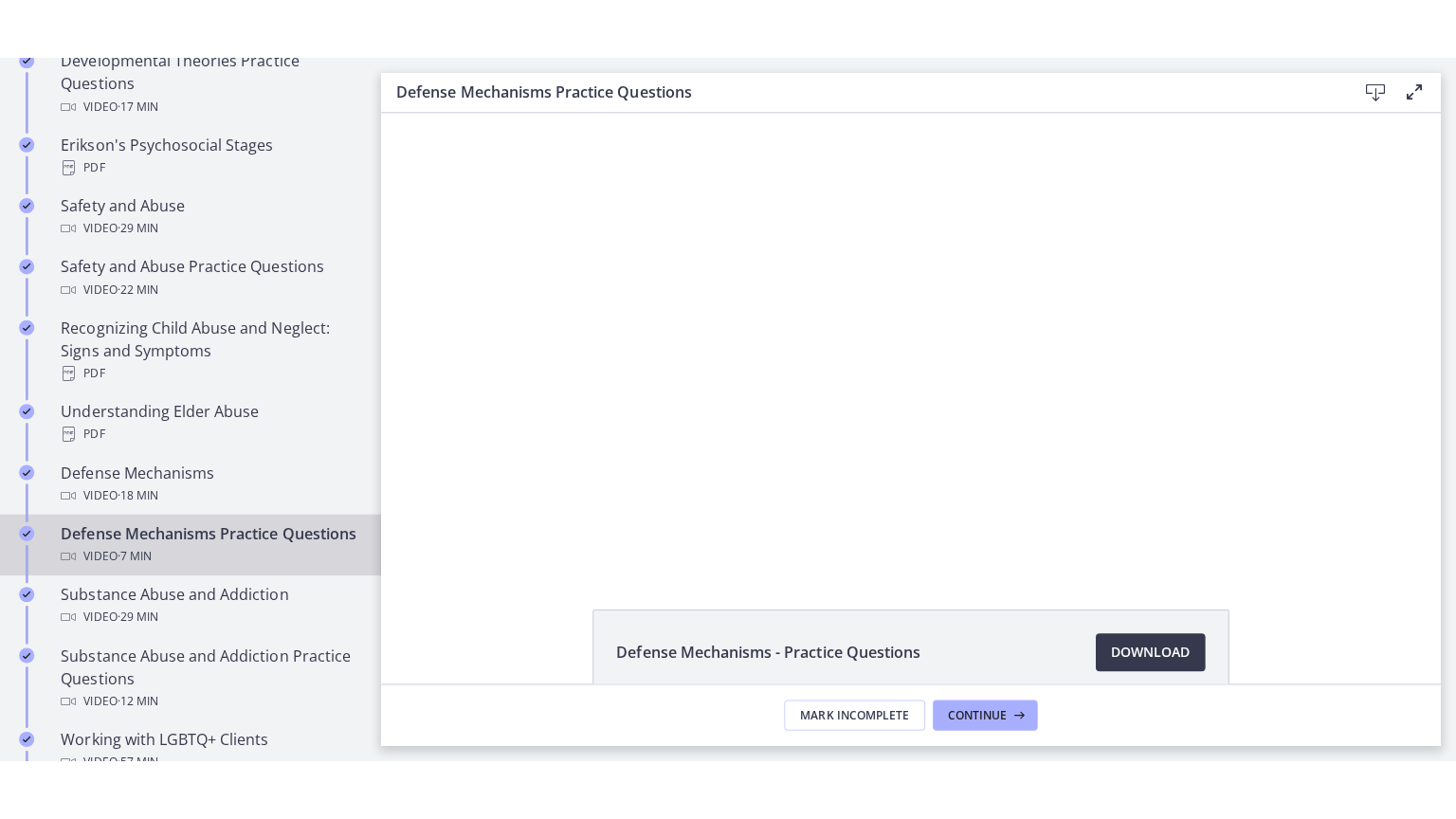scroll, scrollTop: 0, scrollLeft: 0, axis: both 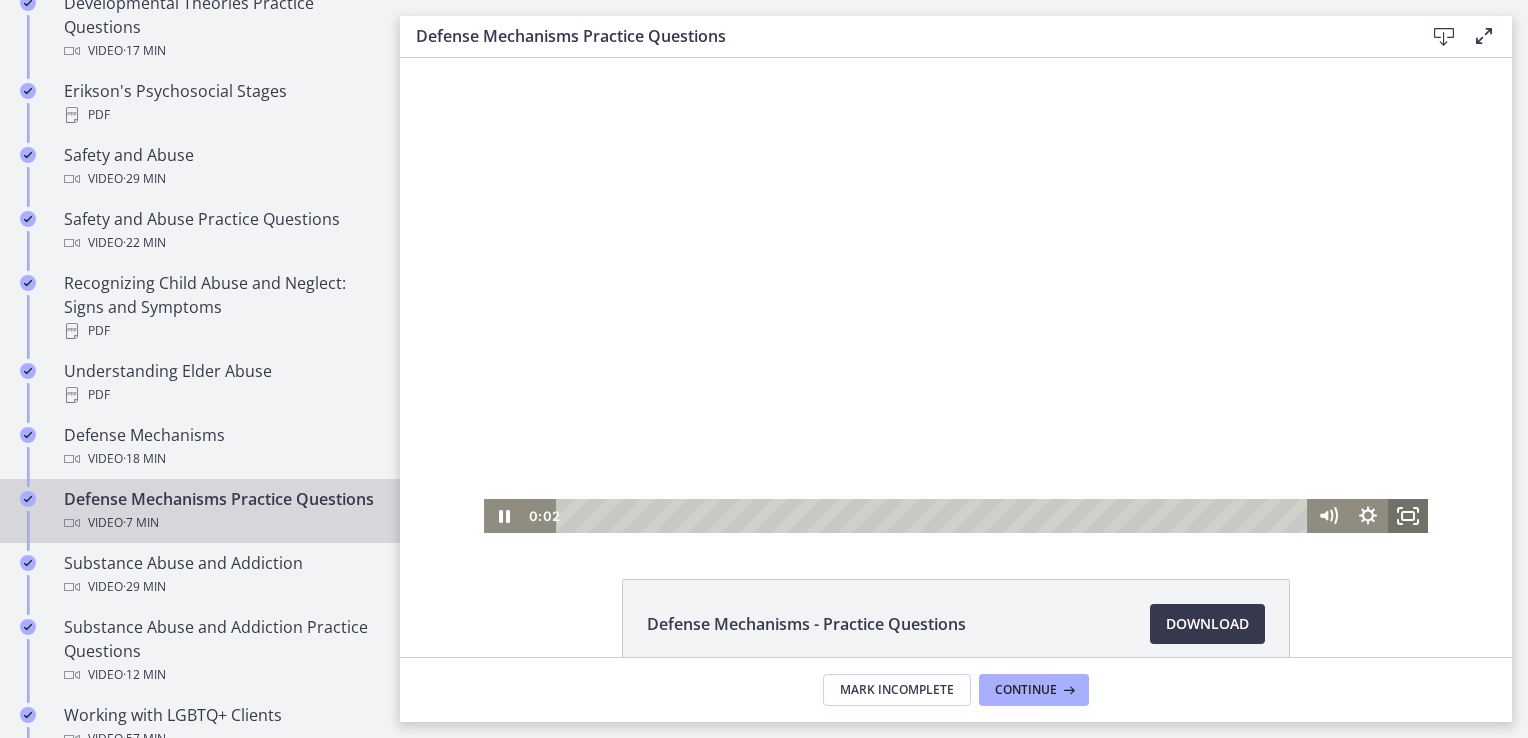 click 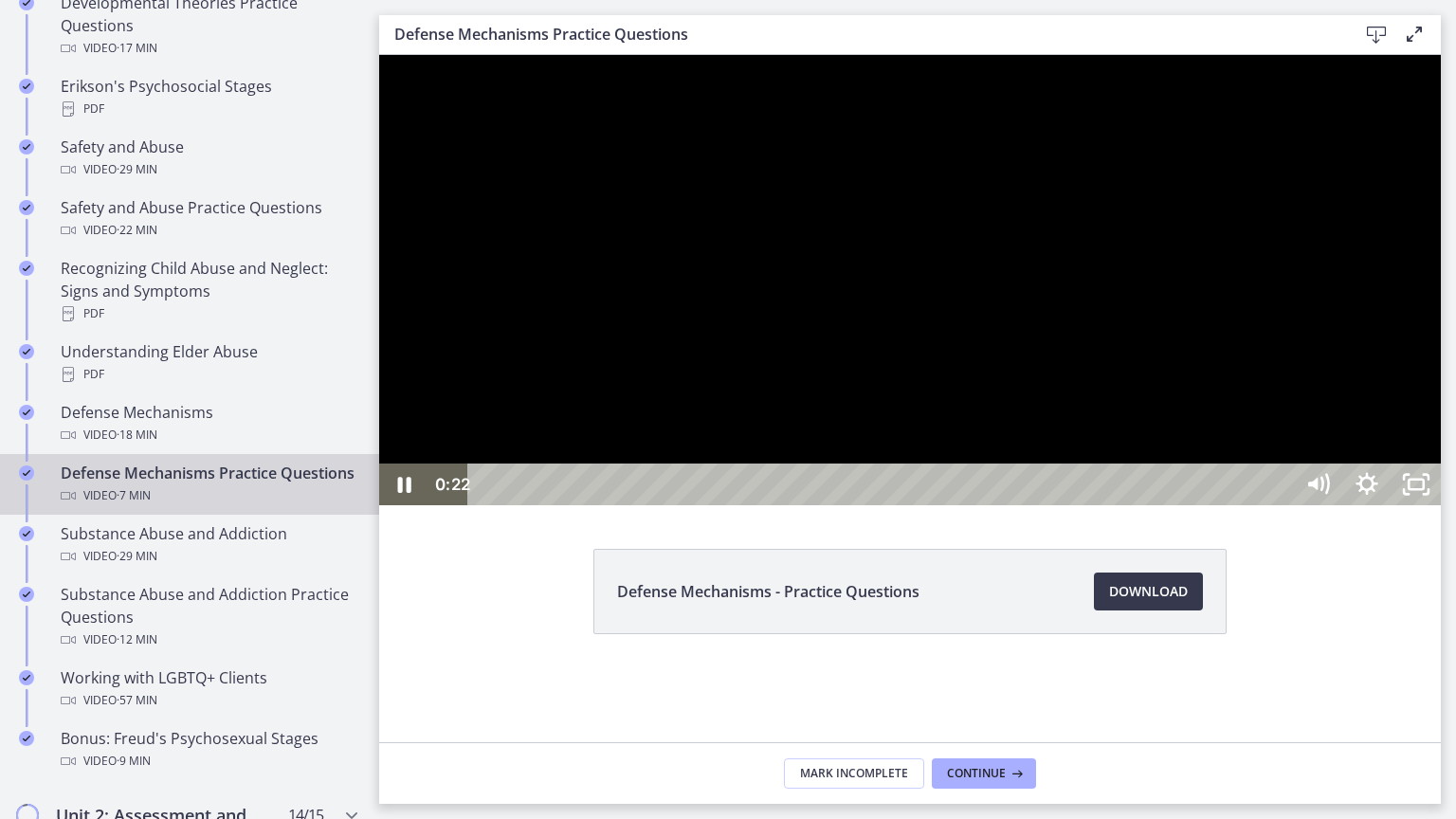 click at bounding box center (910, 280) 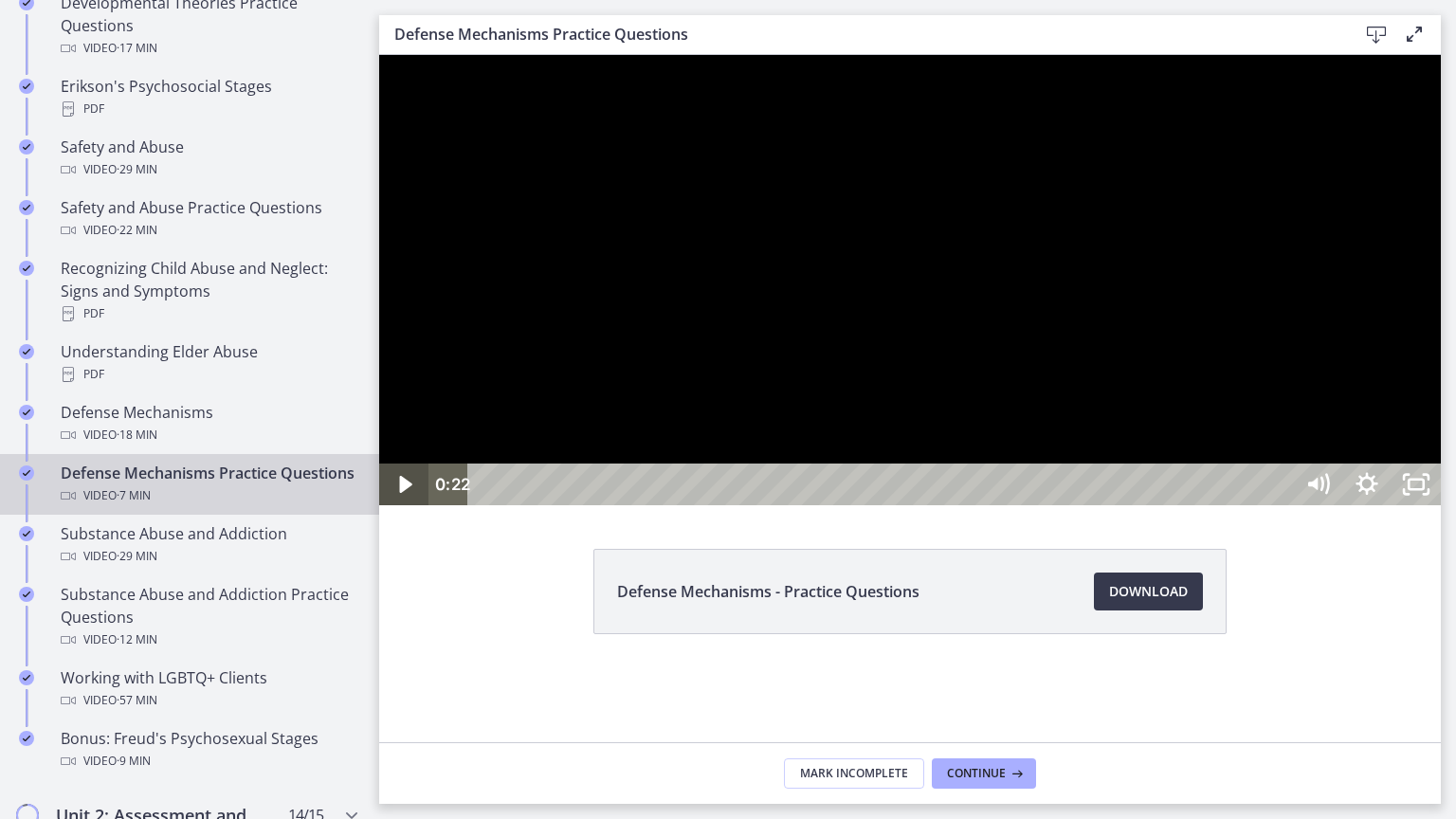 click 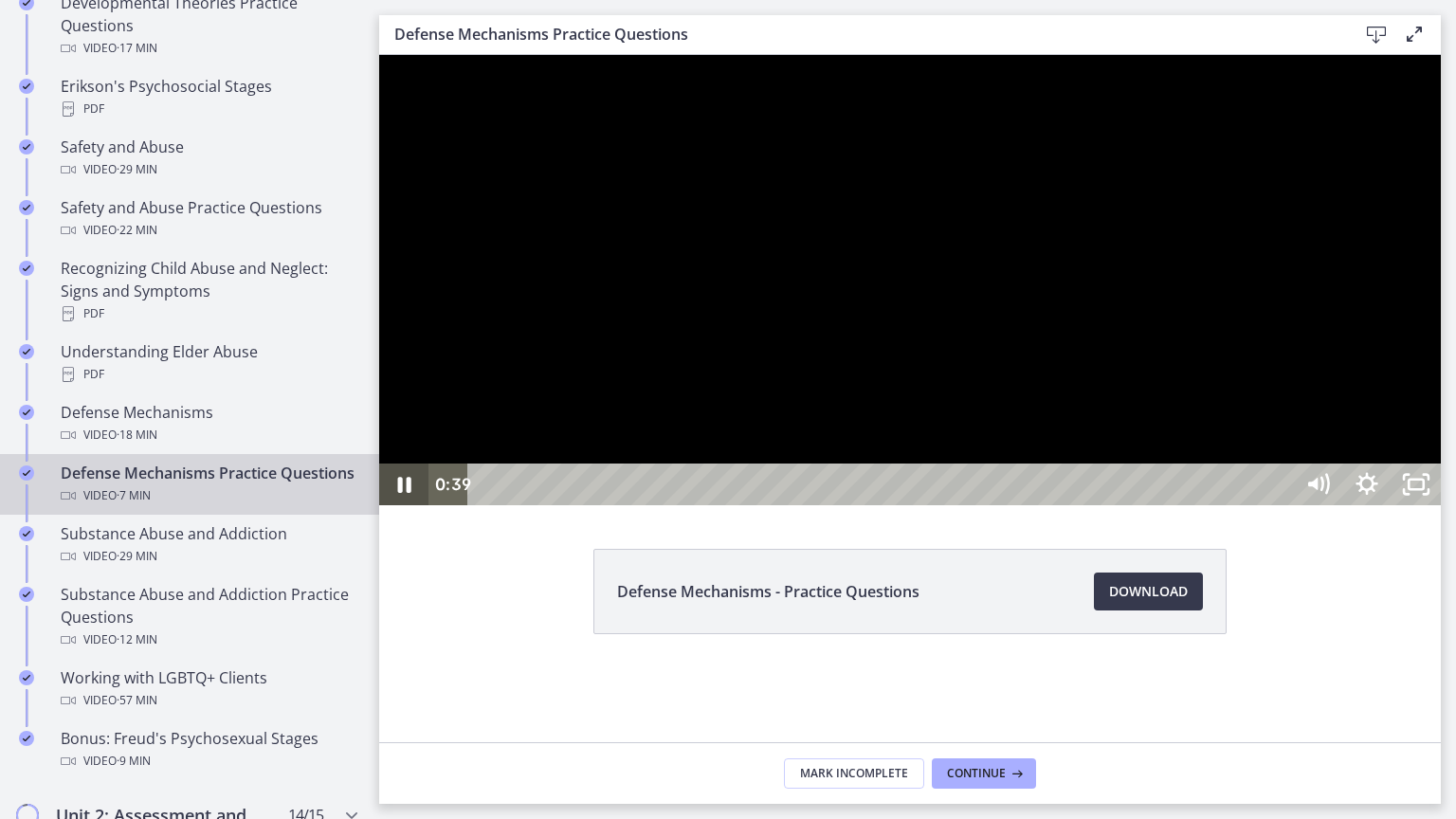click 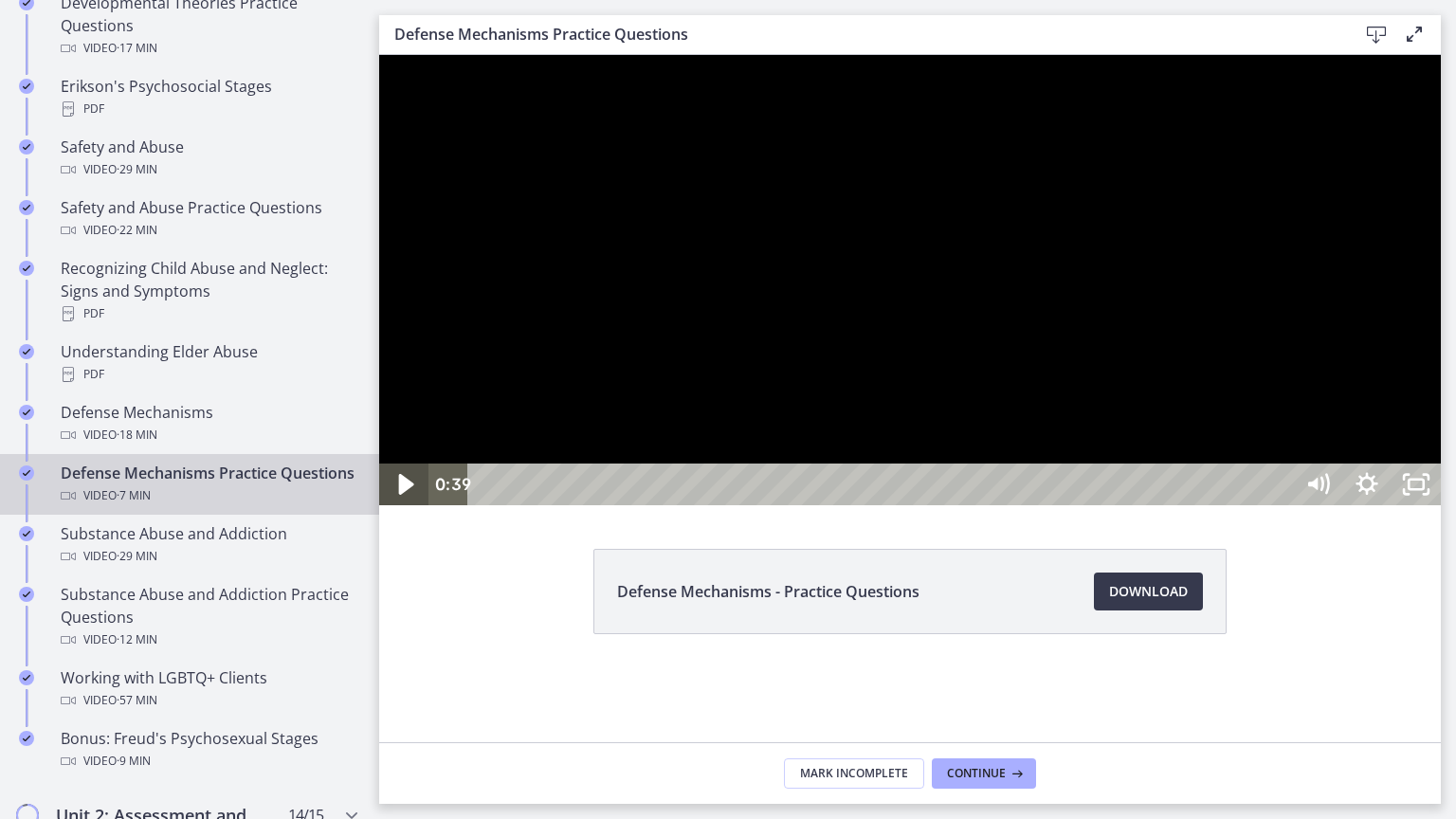 click 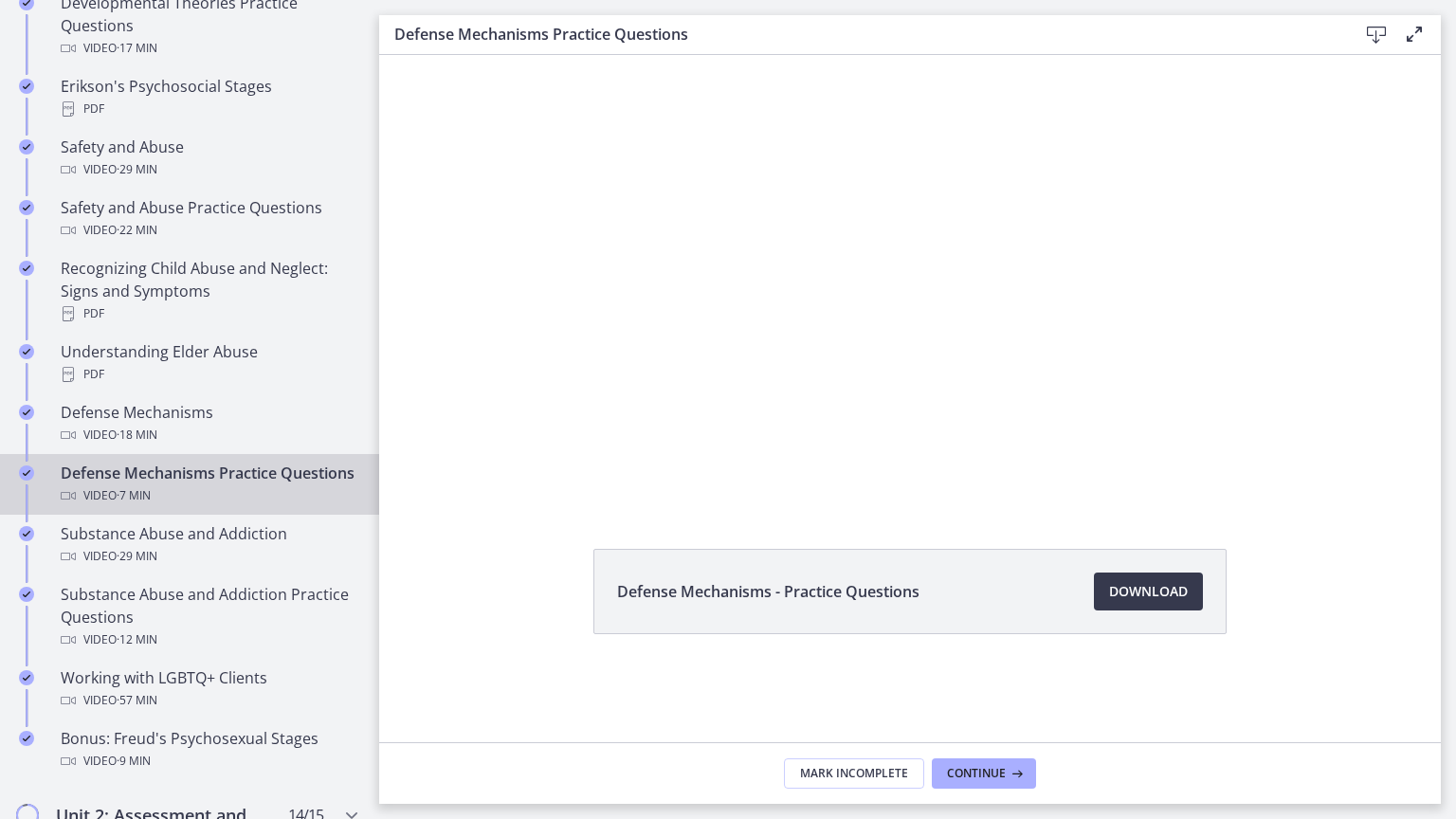 scroll, scrollTop: 0, scrollLeft: 0, axis: both 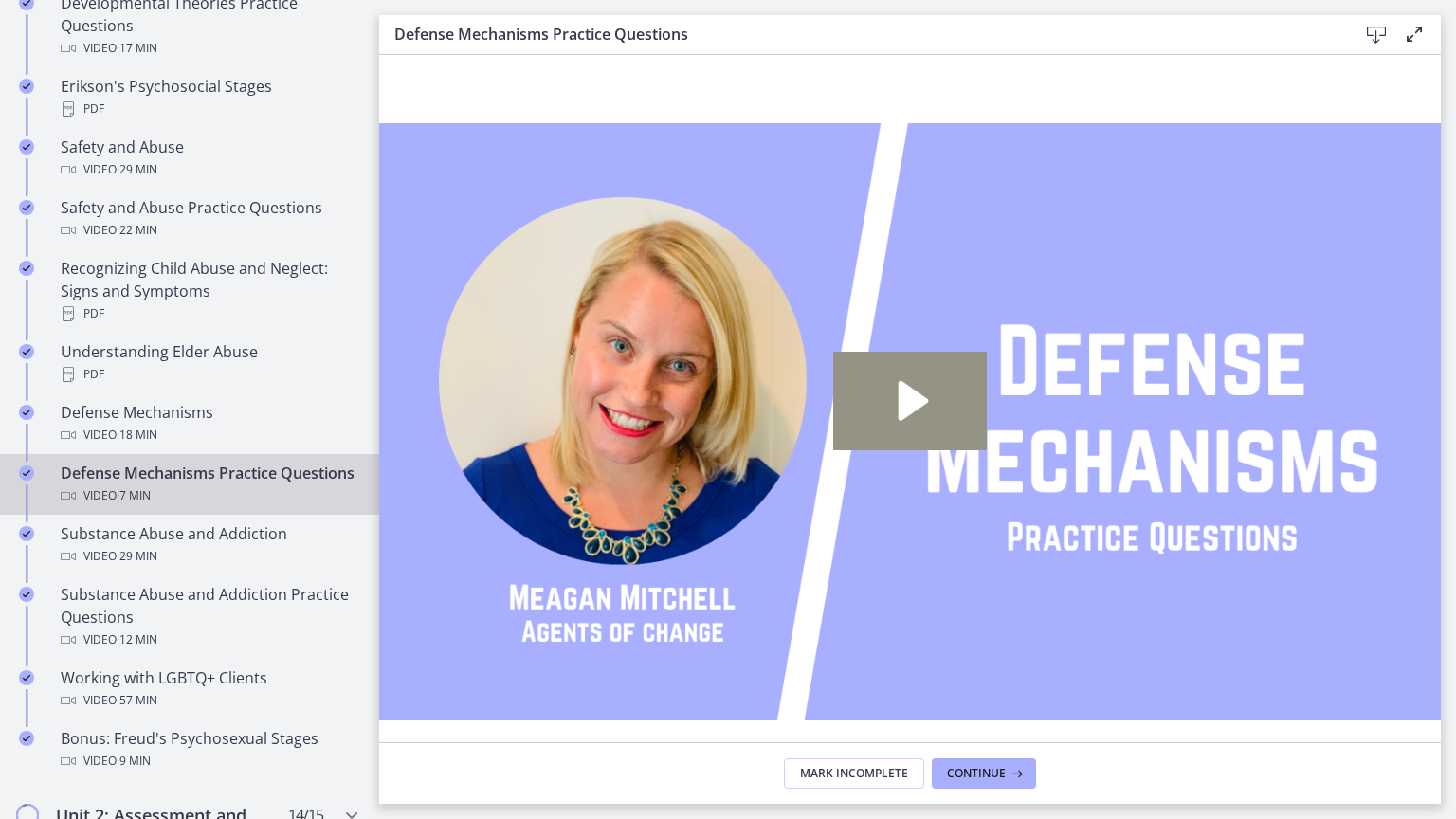 click 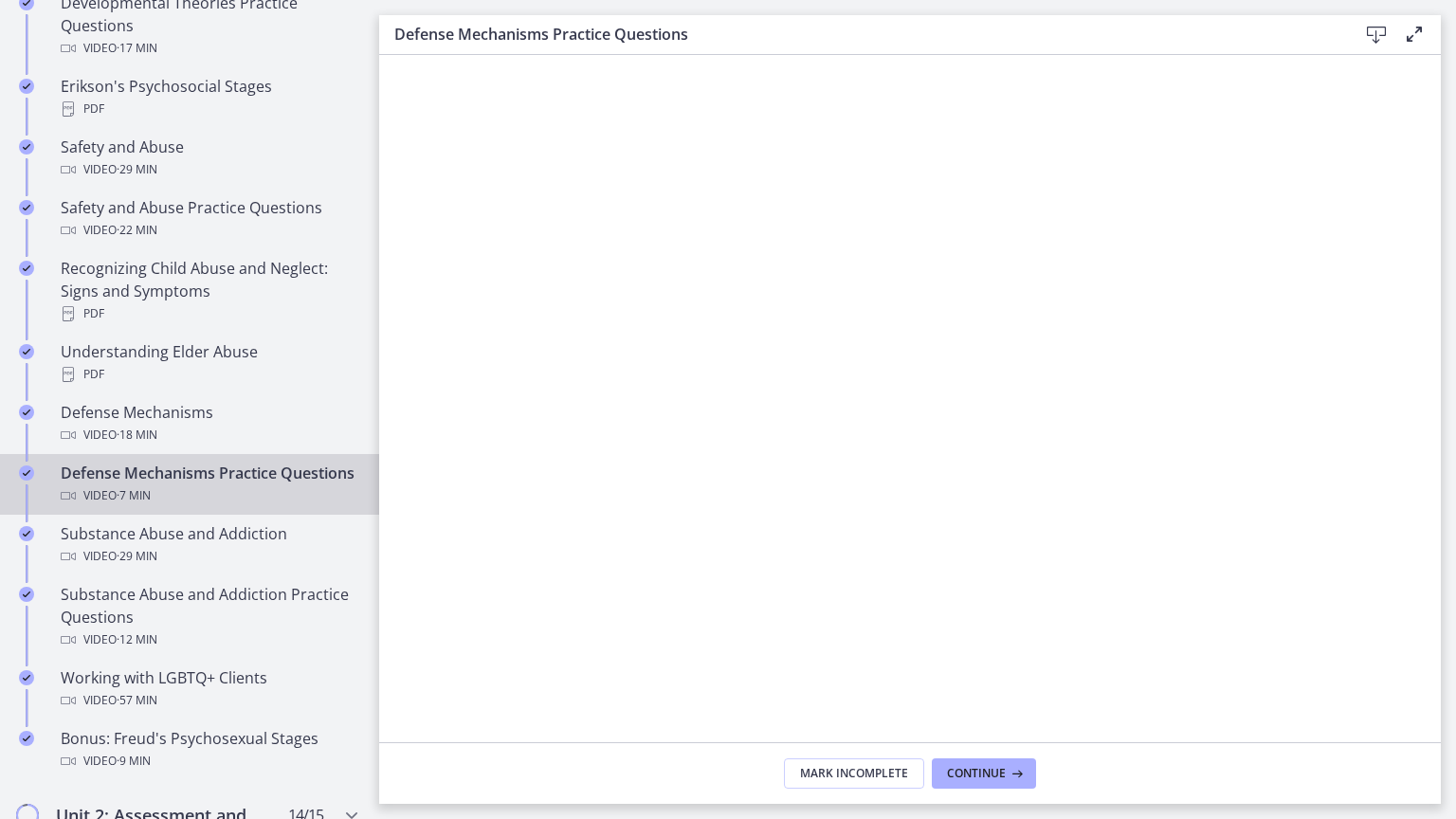 drag, startPoint x: 1769, startPoint y: 271, endPoint x: 1762, endPoint y: 337, distance: 66.37017 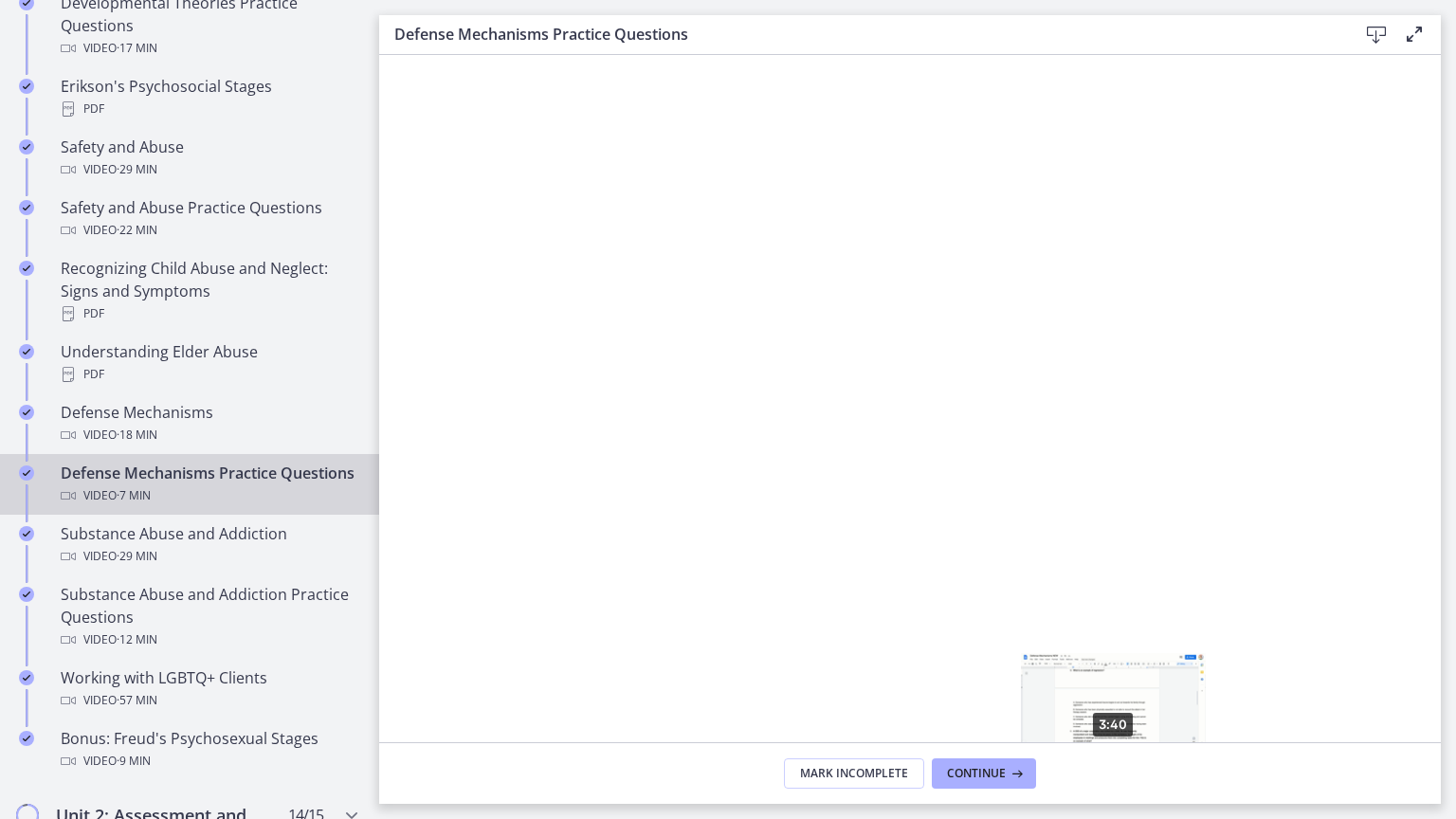 drag, startPoint x: 838, startPoint y: 808, endPoint x: 1115, endPoint y: 808, distance: 277 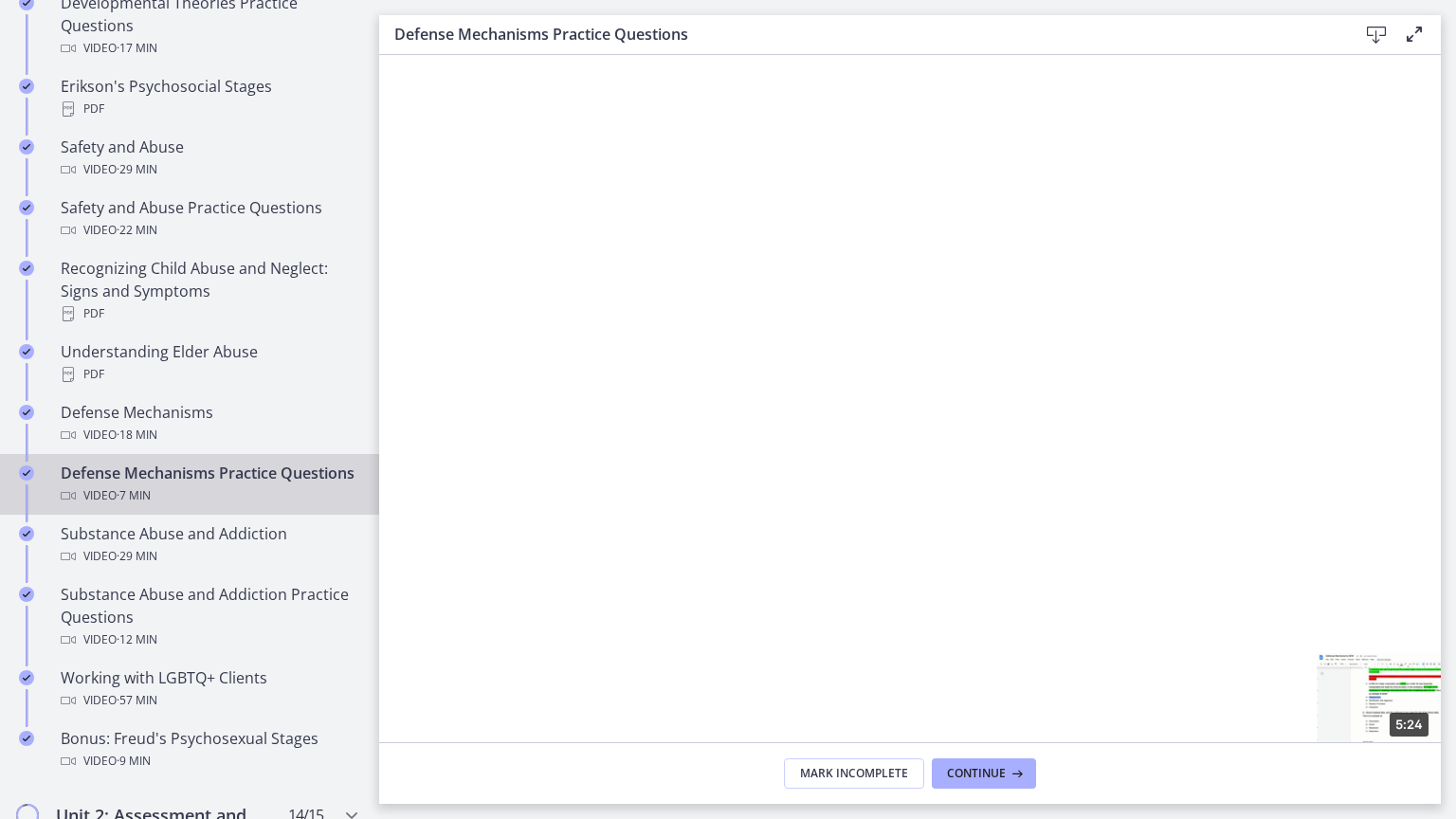 drag, startPoint x: 1115, startPoint y: 808, endPoint x: 1447, endPoint y: 809, distance: 332.00151 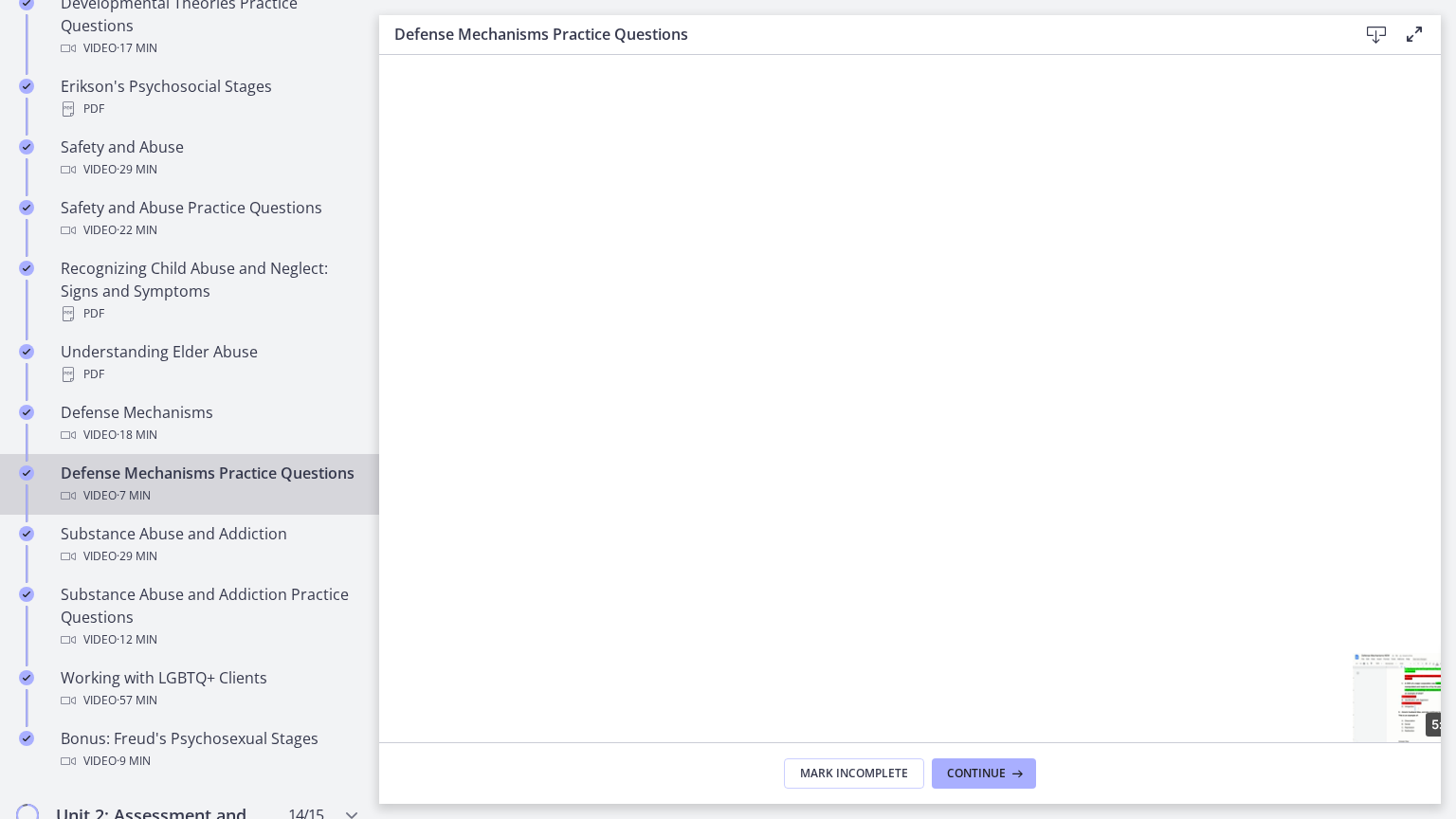 scroll, scrollTop: 0, scrollLeft: 0, axis: both 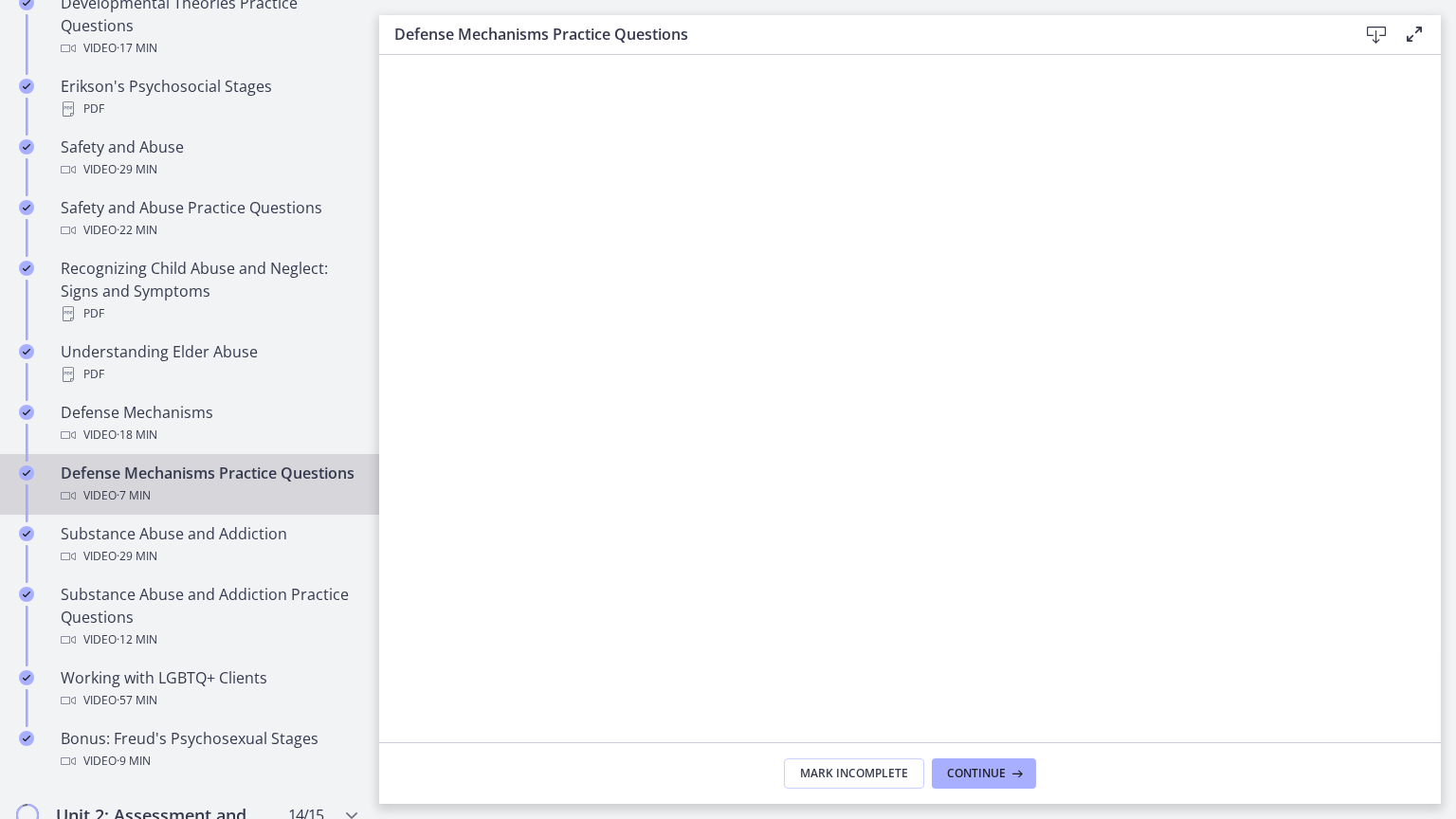 drag, startPoint x: 1447, startPoint y: 809, endPoint x: 1606, endPoint y: 806, distance: 159.0283 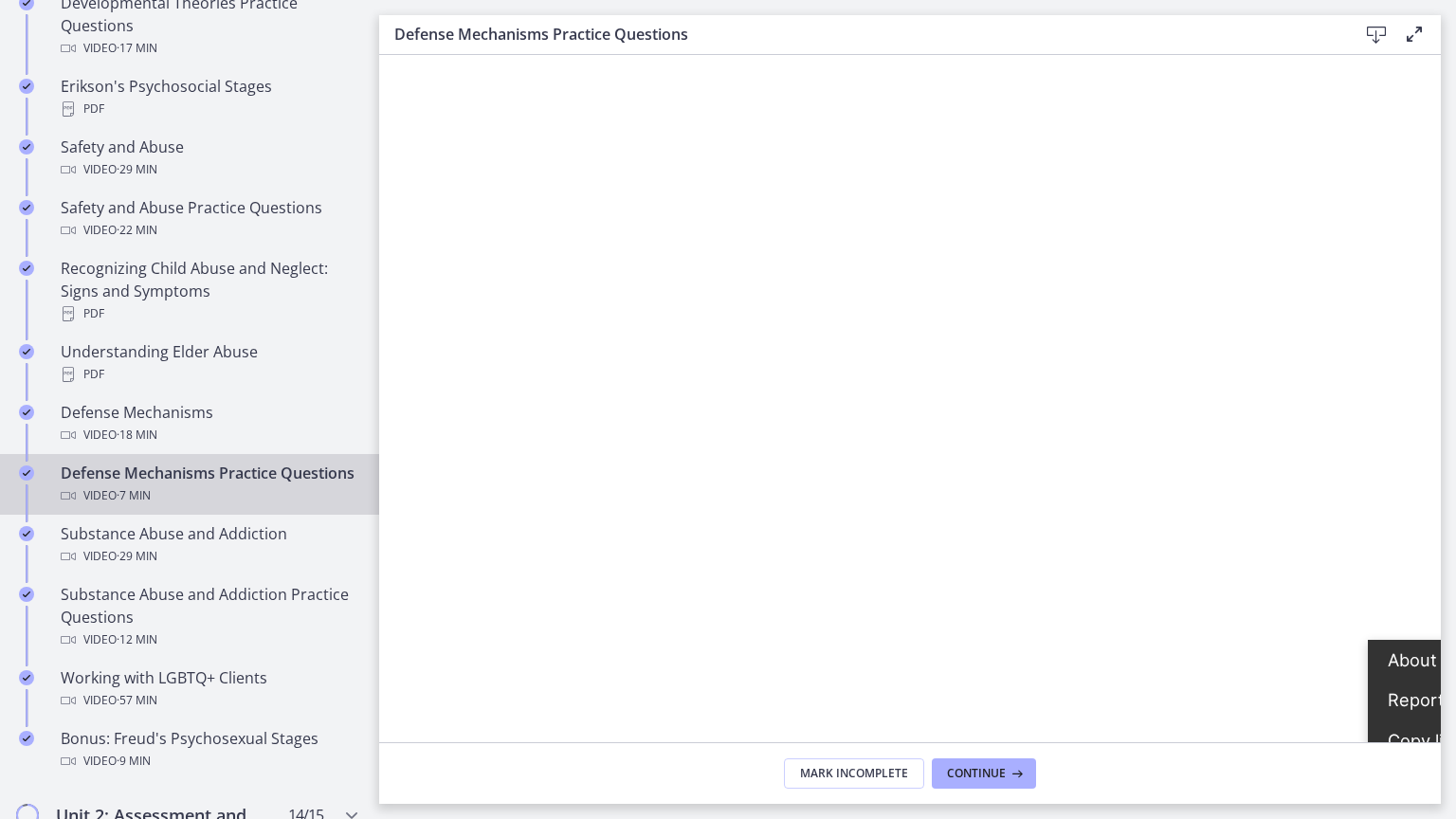scroll, scrollTop: 0, scrollLeft: 0, axis: both 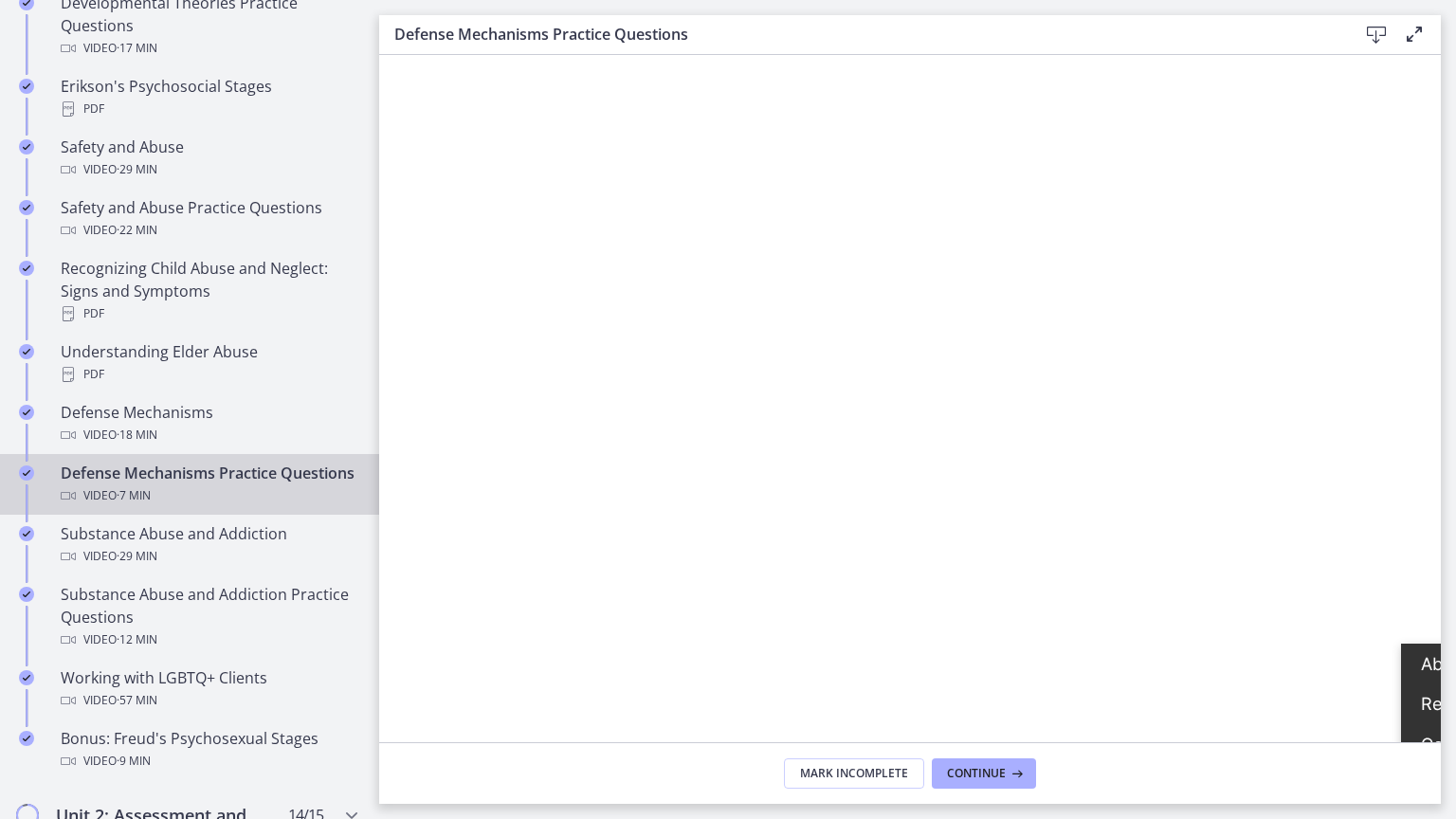 drag, startPoint x: 1639, startPoint y: 810, endPoint x: 1712, endPoint y: 817, distance: 73.33485 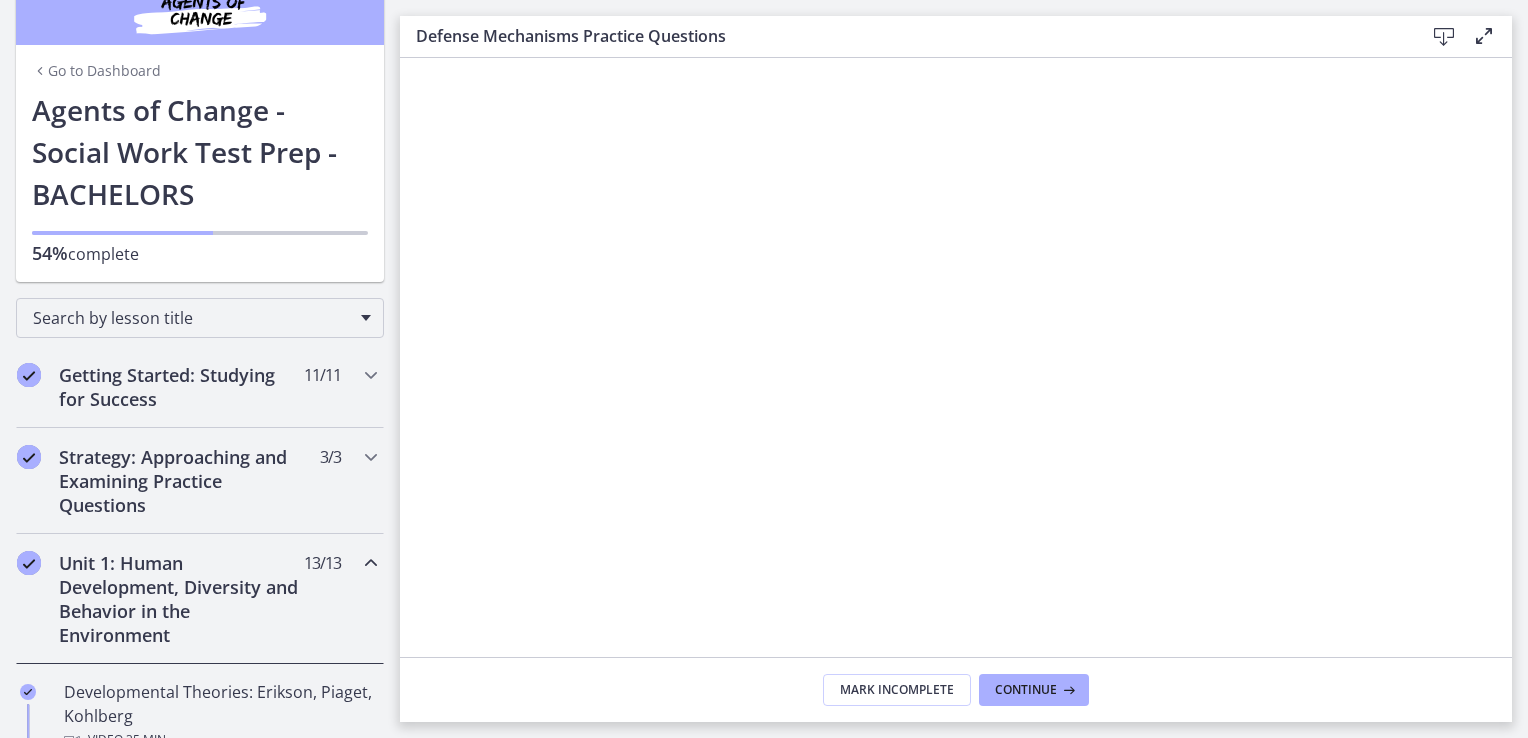 scroll, scrollTop: 17, scrollLeft: 0, axis: vertical 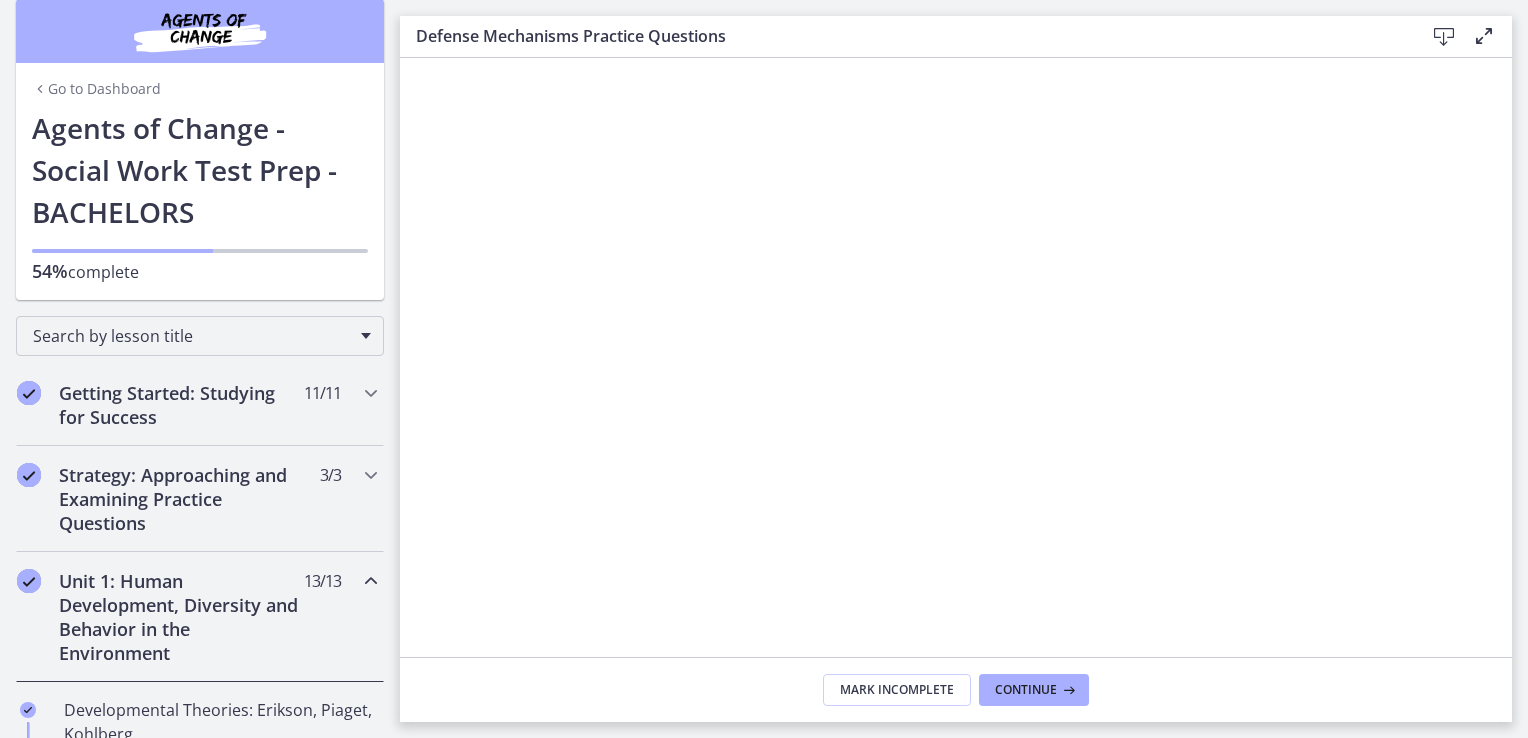click on "Unit 1: Human Development, Diversity and Behavior in the Environment" at bounding box center [181, 617] 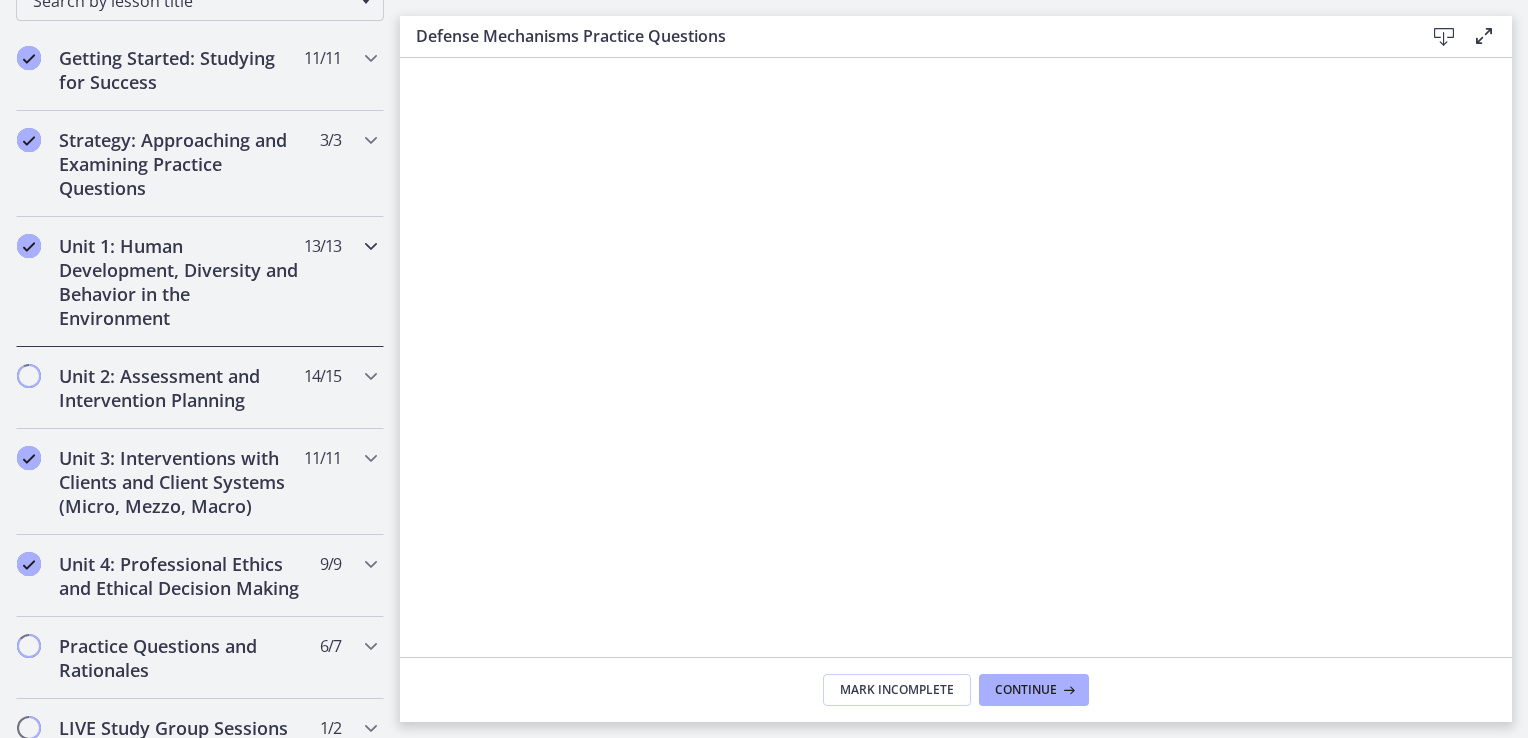 scroll, scrollTop: 348, scrollLeft: 0, axis: vertical 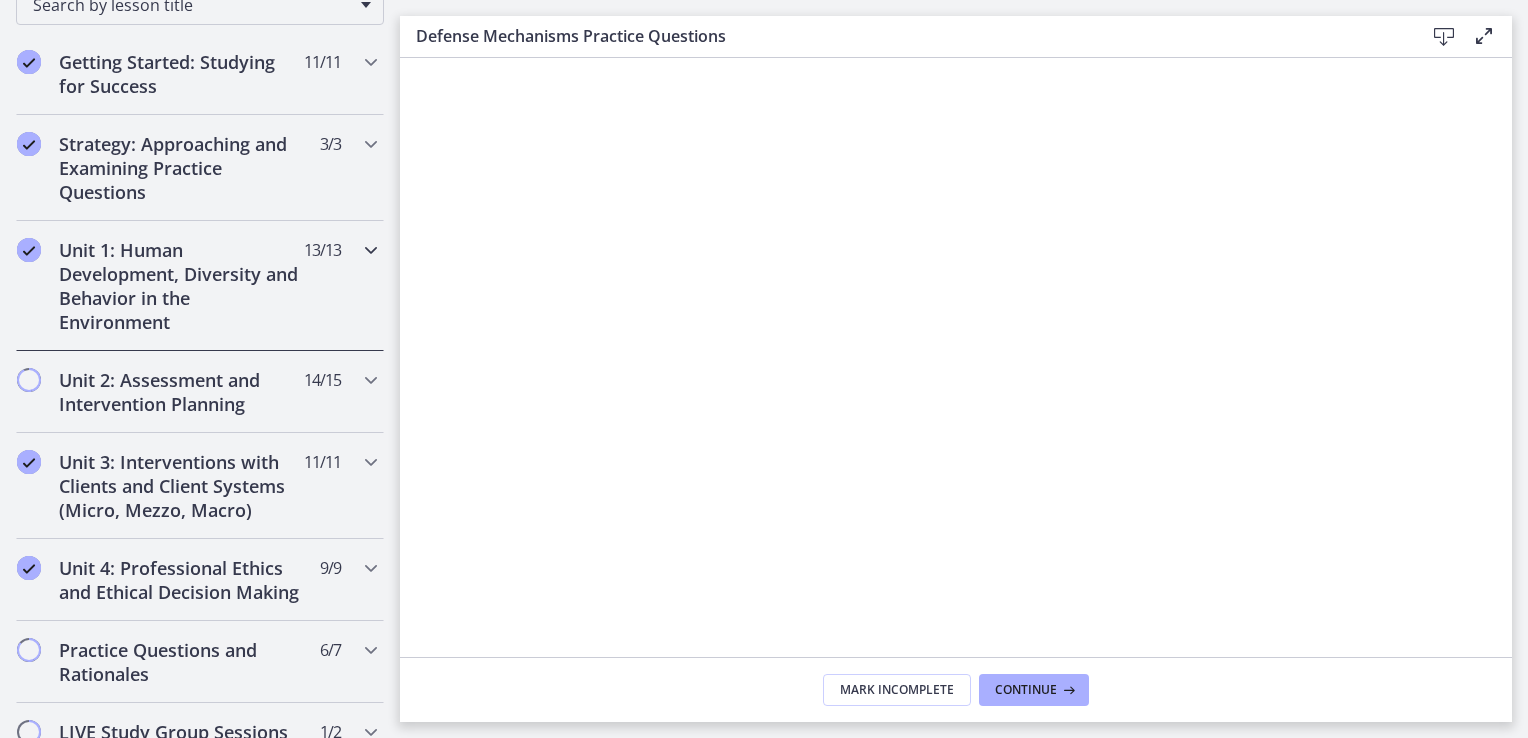 click on "Unit 1: Human Development, Diversity and Behavior in the Environment" at bounding box center [181, 286] 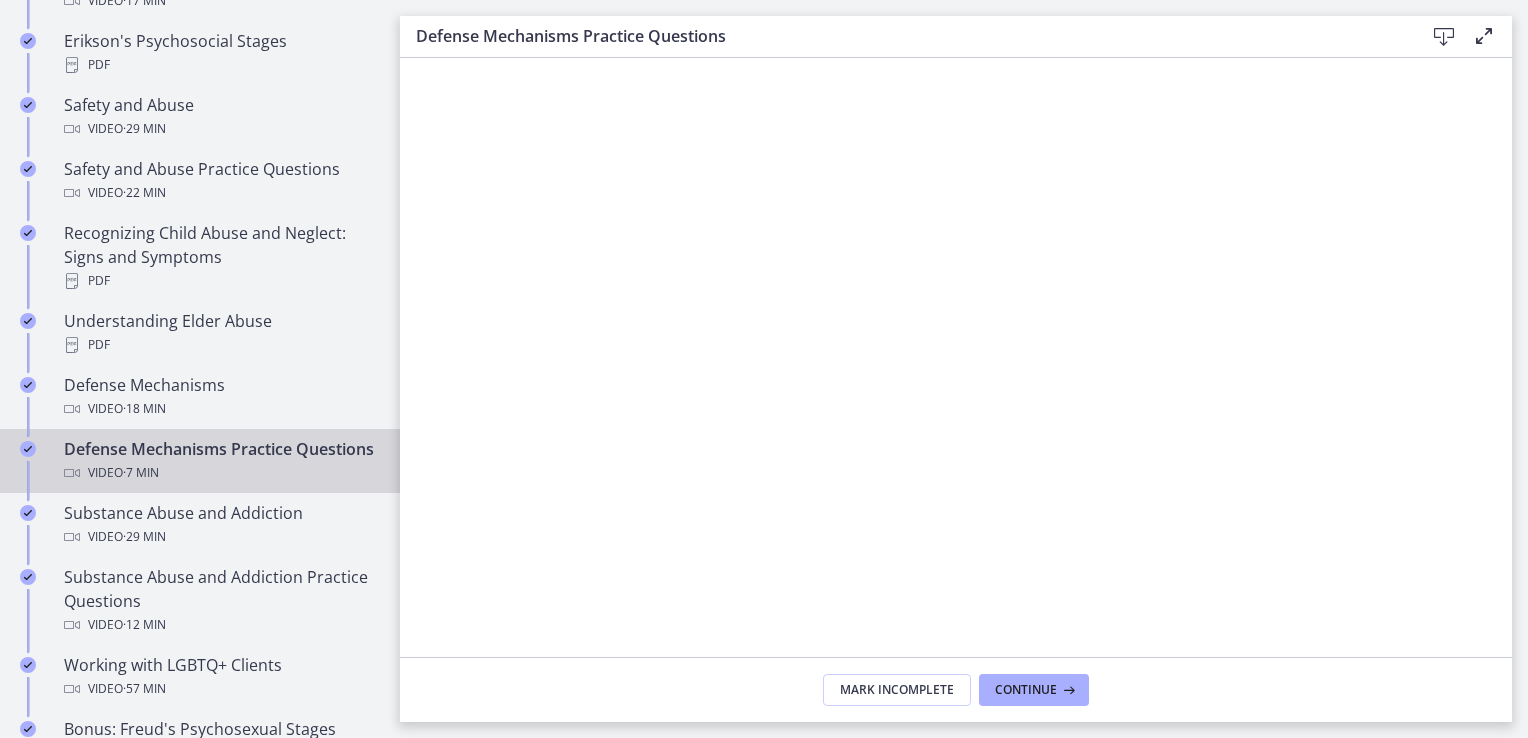 scroll, scrollTop: 937, scrollLeft: 0, axis: vertical 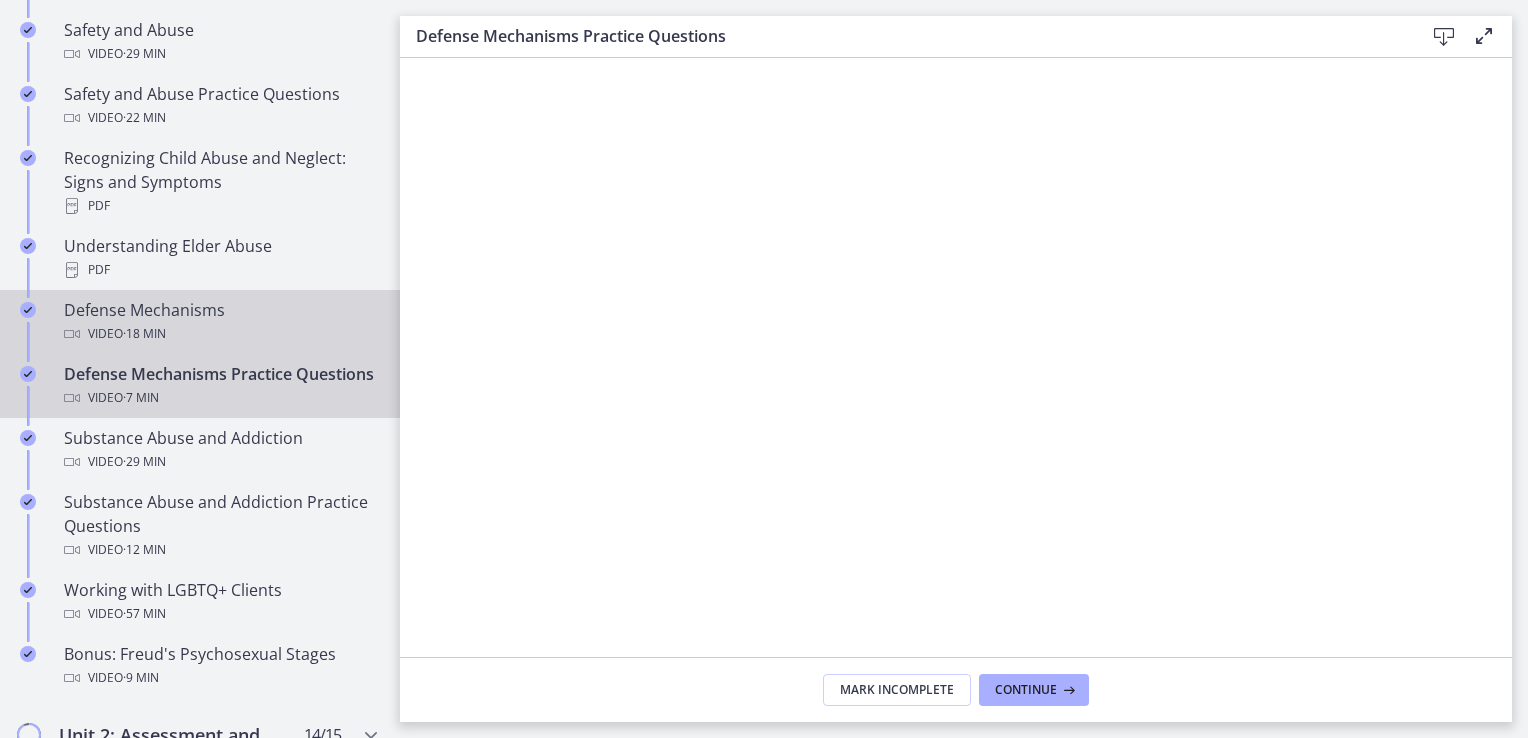 click on "Defense Mechanisms
Video
·  18 min" at bounding box center (220, 322) 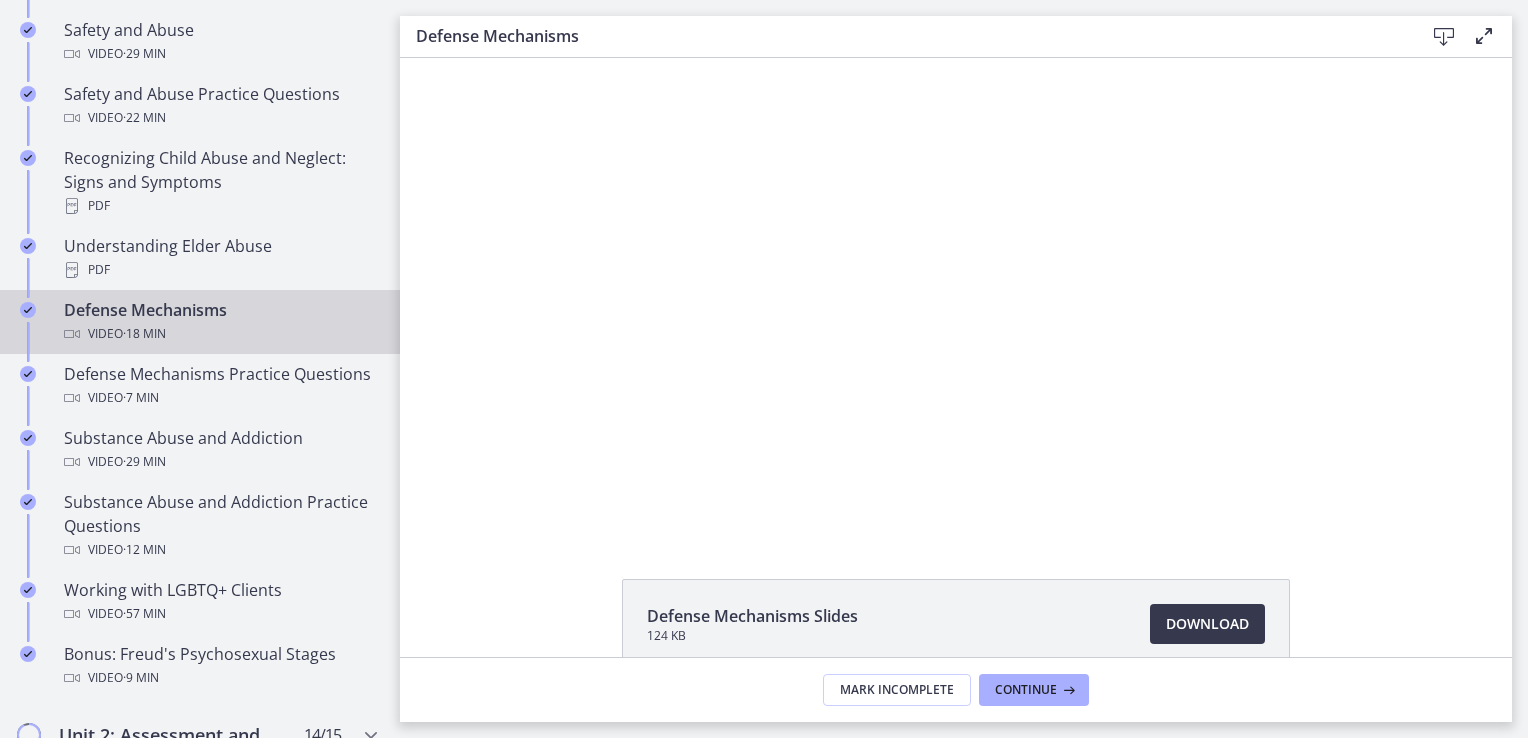 scroll, scrollTop: 0, scrollLeft: 0, axis: both 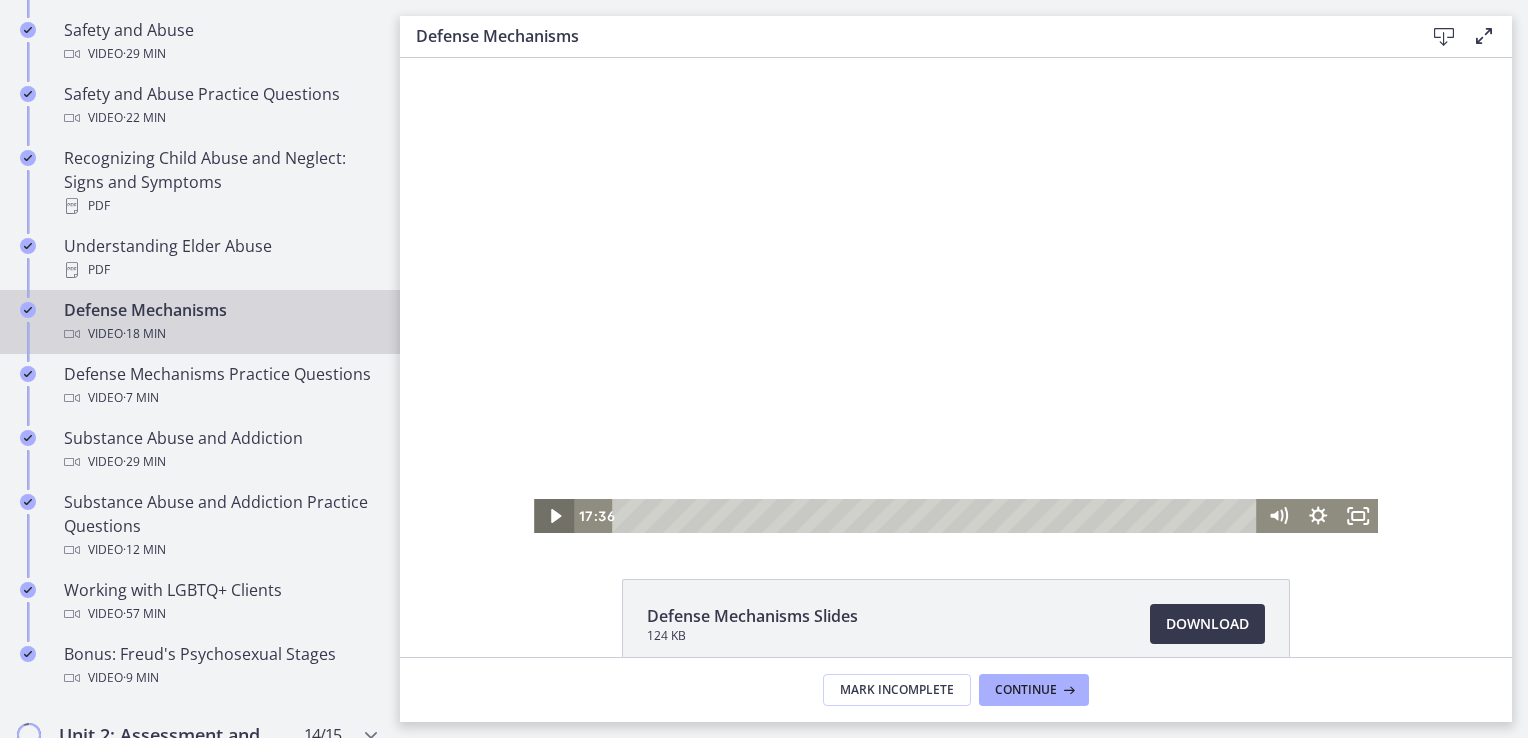 click 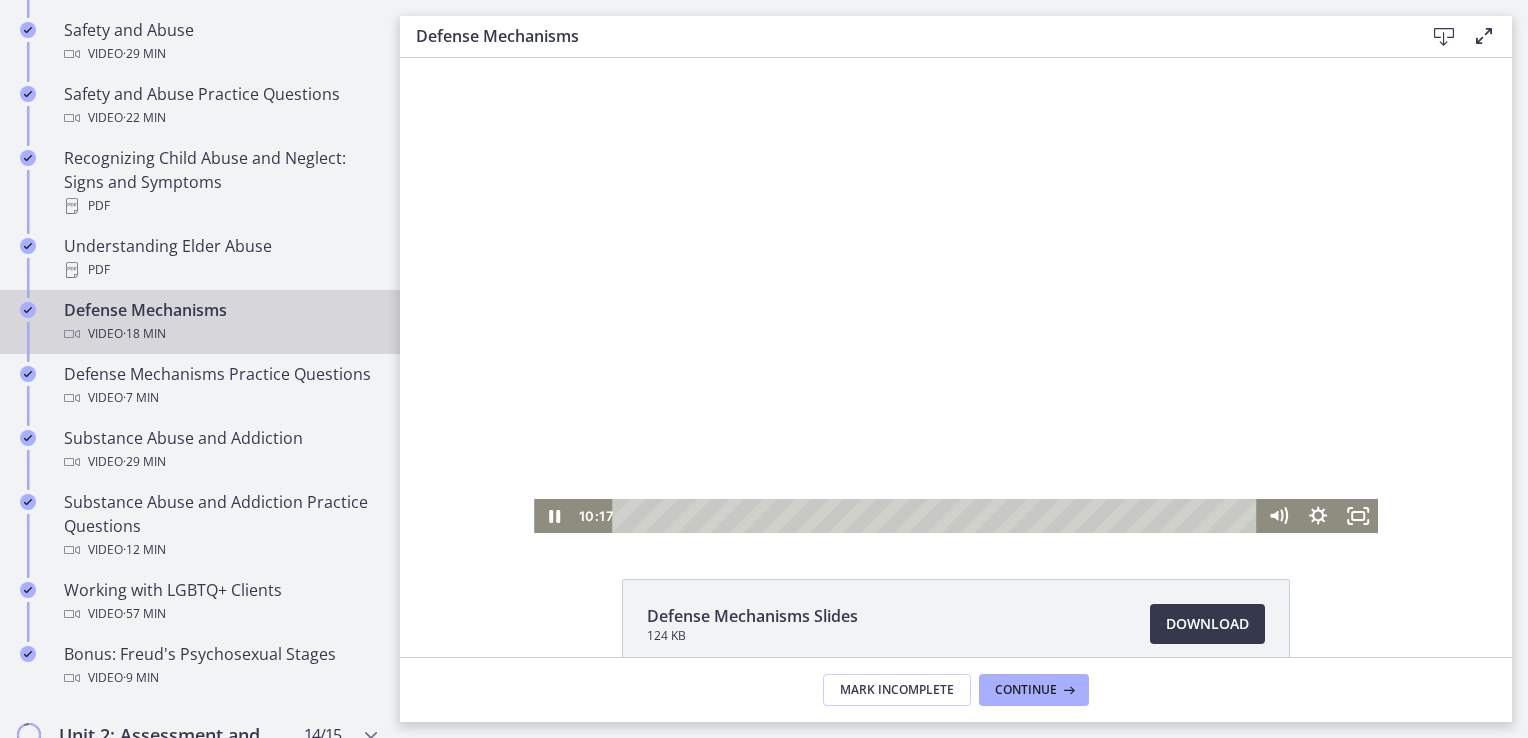 click on "Click for sound
@keyframes VOLUME_SMALL_WAVE_FLASH {
0% { opacity: 0; }
33% { opacity: 1; }
66% { opacity: 1; }
100% { opacity: 0; }
}
@keyframes VOLUME_LARGE_WAVE_FLASH {
0% { opacity: 0; }
33% { opacity: 1; }
66% { opacity: 1; }
100% { opacity: 0; }
}
.volume__small-wave {
animation: VOLUME_SMALL_WAVE_FLASH 2s infinite;
opacity: 0;
}
.volume__large-wave {
animation: VOLUME_LARGE_WAVE_FLASH 2s infinite .3s;
opacity: 0;
}
[TIME] [TIME]" at bounding box center [956, 295] 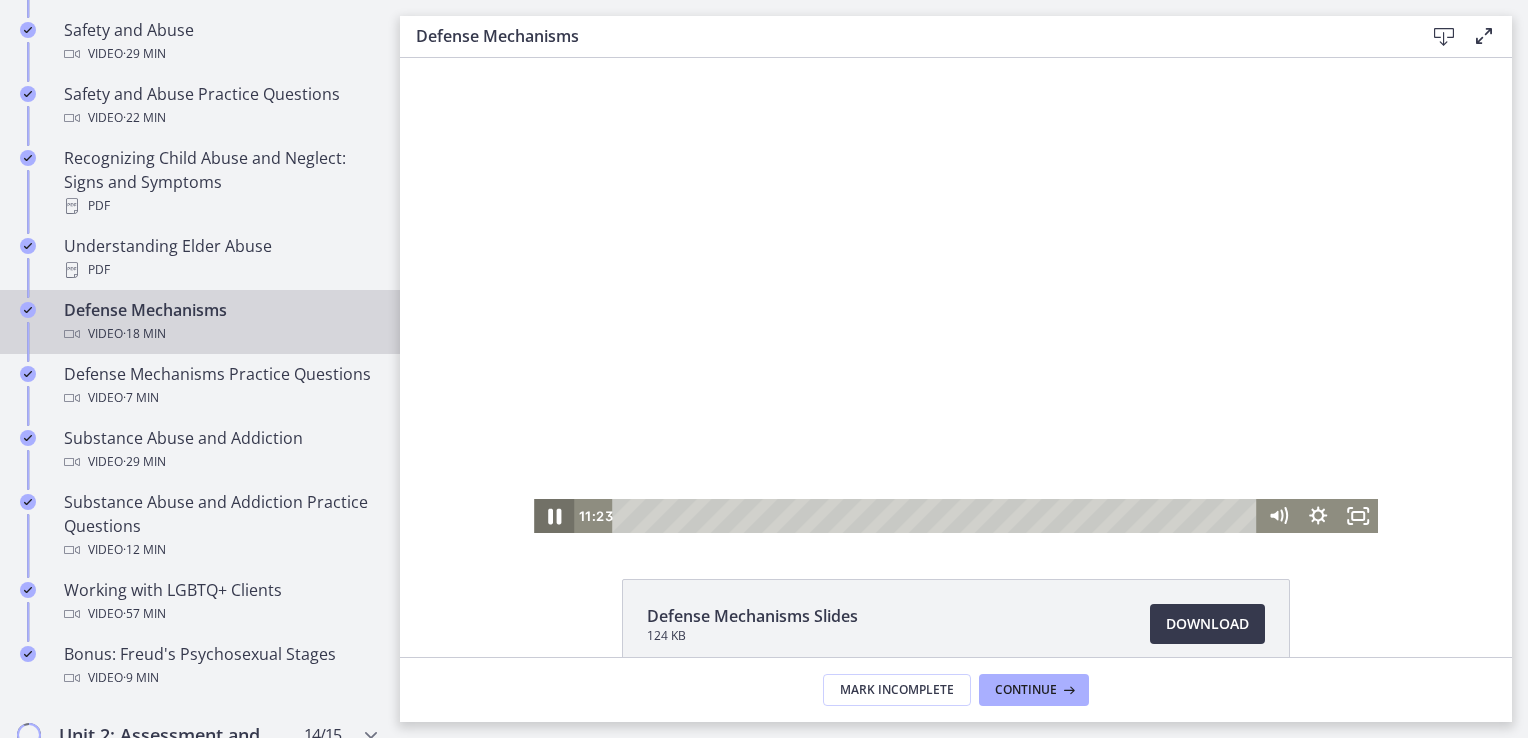 click 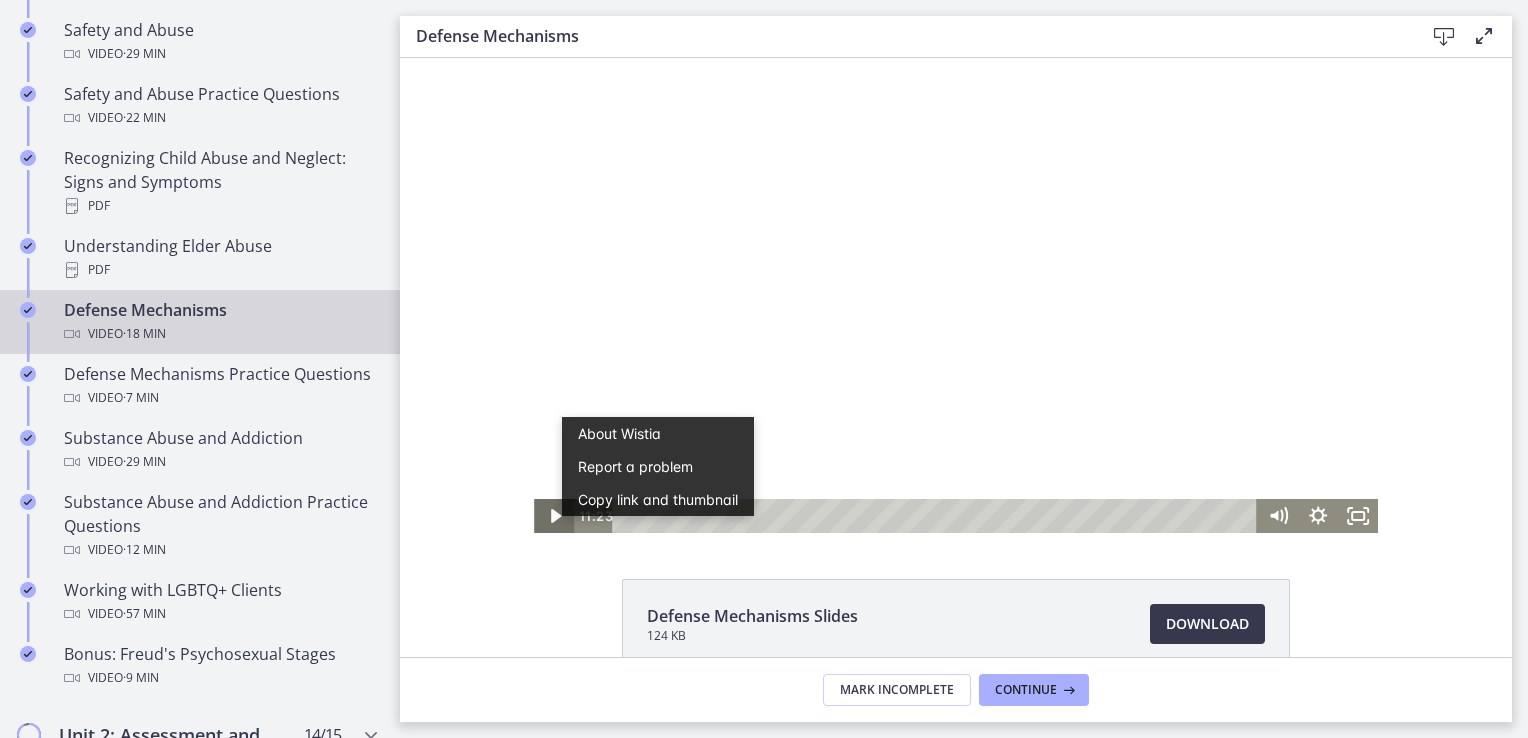 scroll, scrollTop: 0, scrollLeft: 0, axis: both 